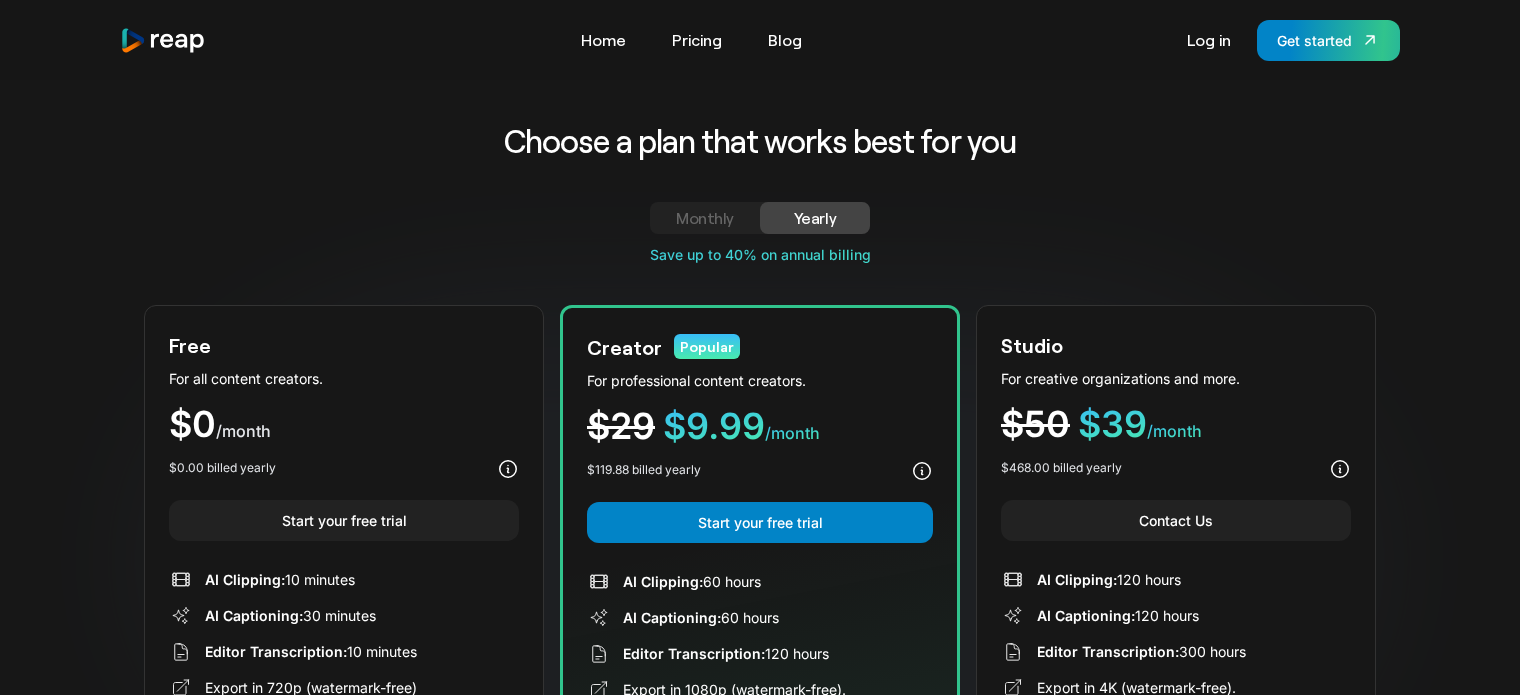 scroll, scrollTop: 0, scrollLeft: 0, axis: both 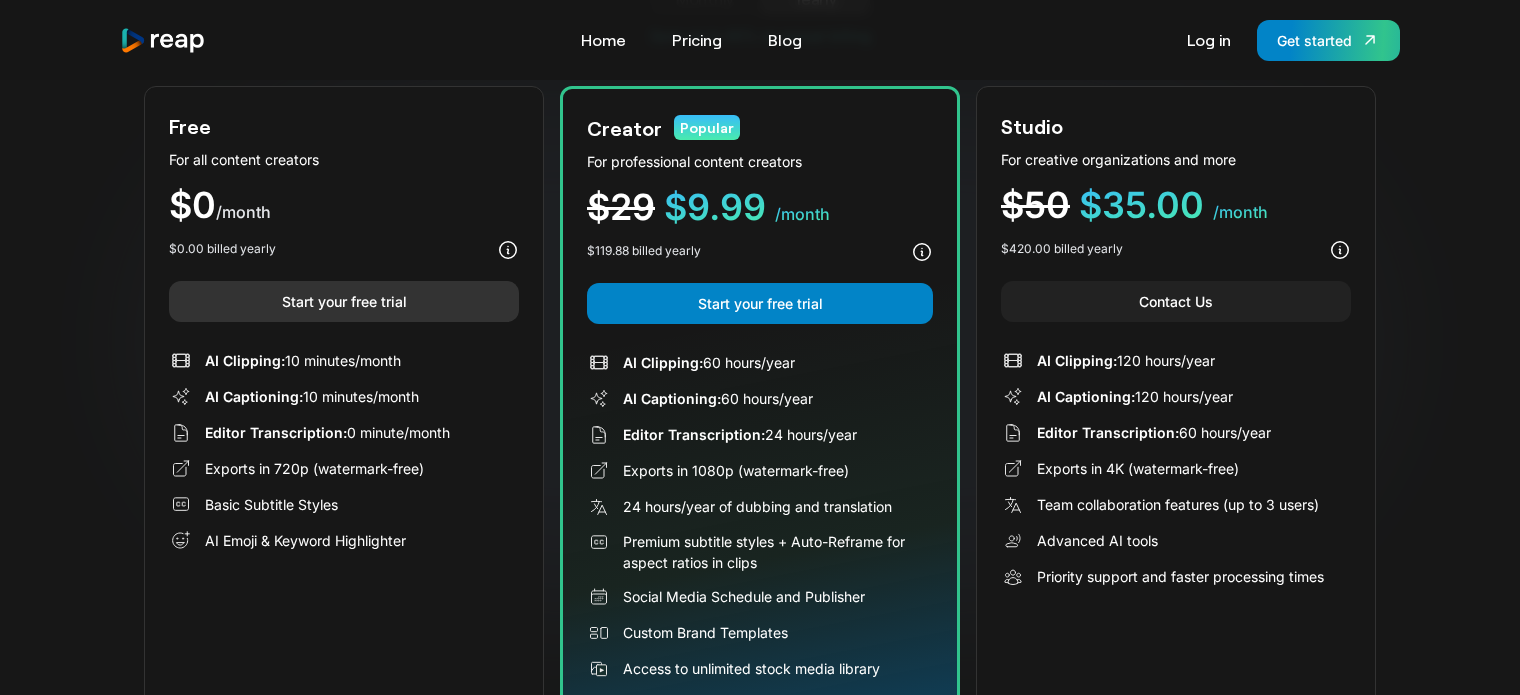 click on "Start your free trial" at bounding box center (344, 301) 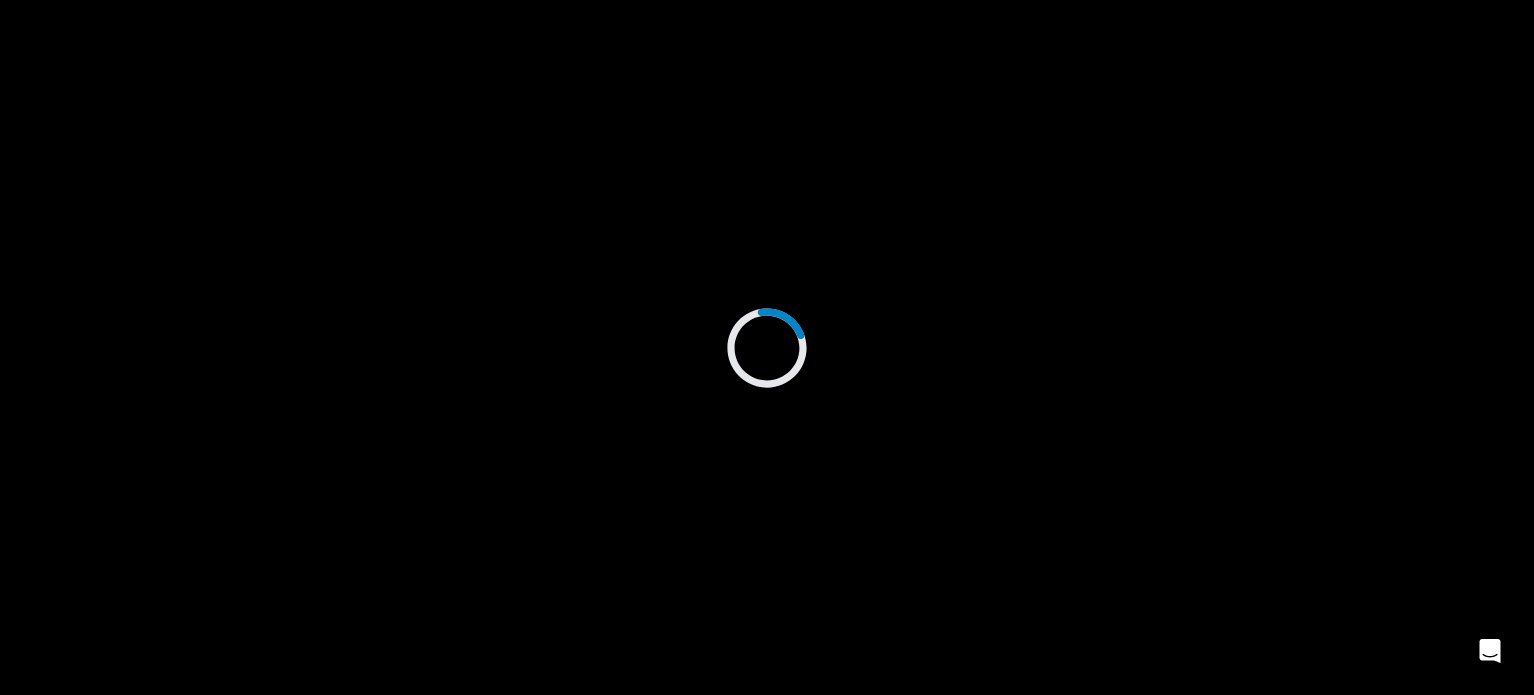 scroll, scrollTop: 0, scrollLeft: 0, axis: both 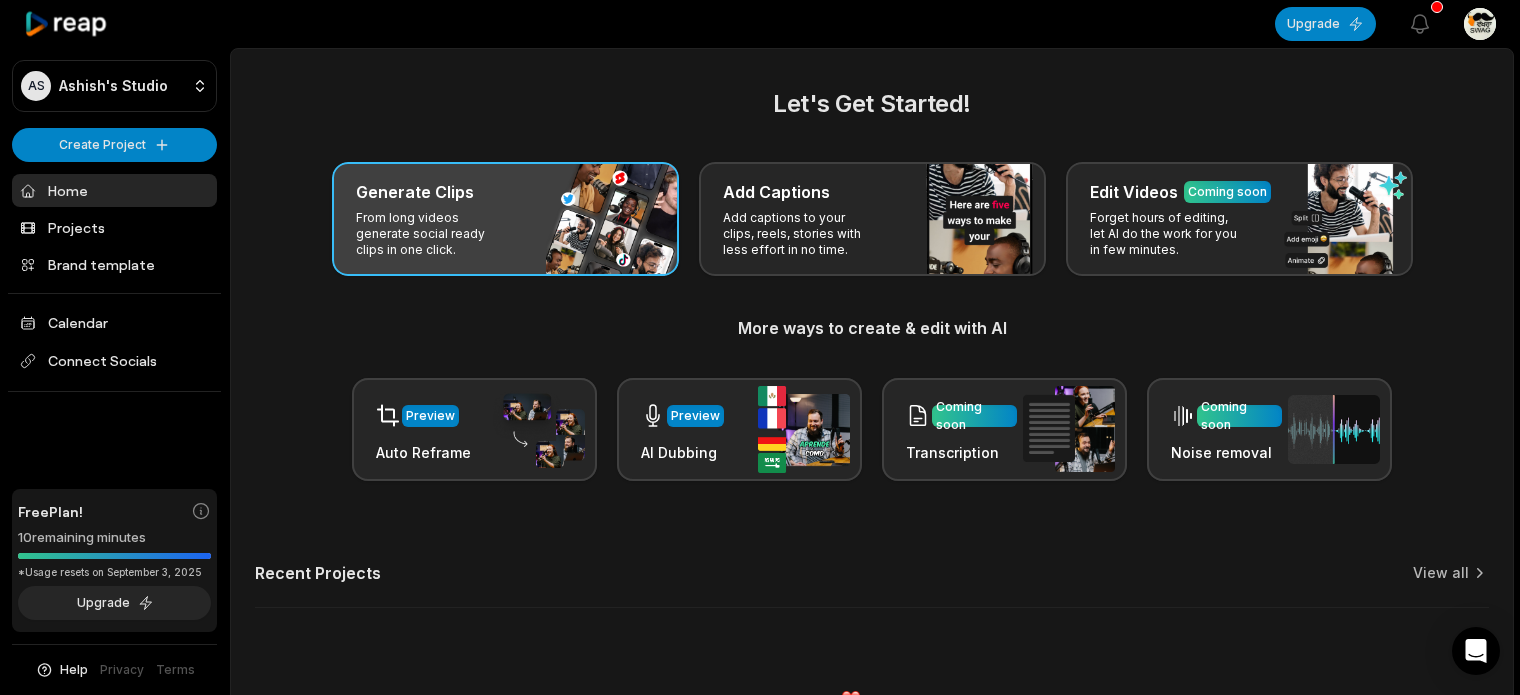 click on "Generate Clips From long videos generate social ready clips in one click." at bounding box center (505, 219) 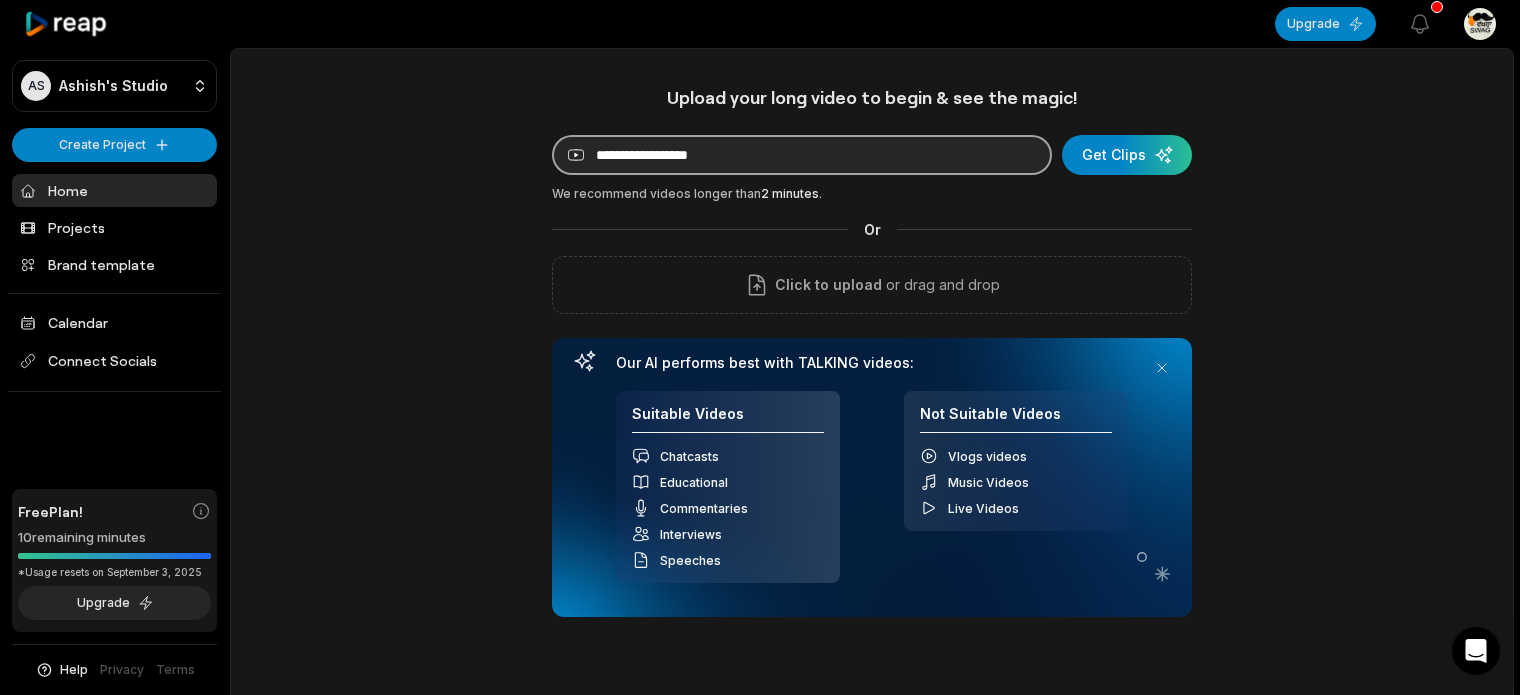 click at bounding box center (802, 155) 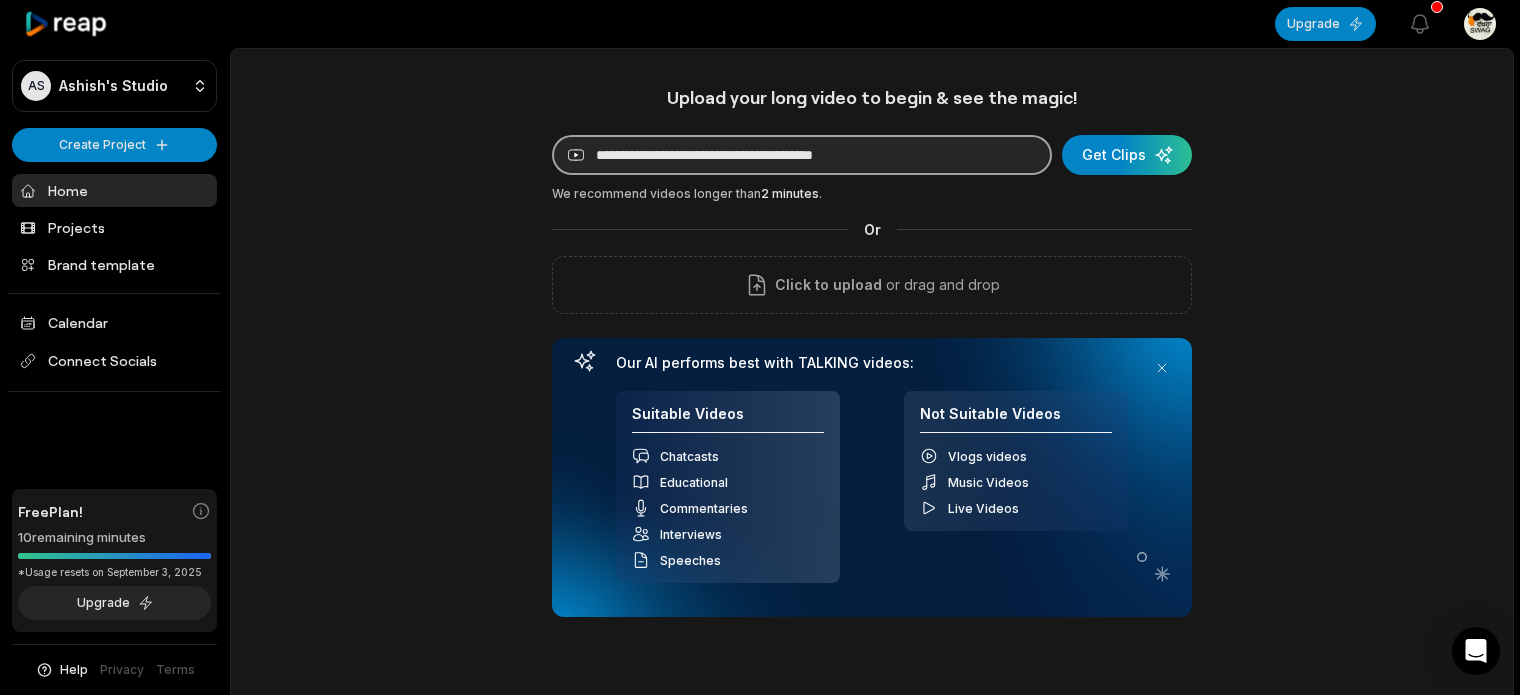 type on "**********" 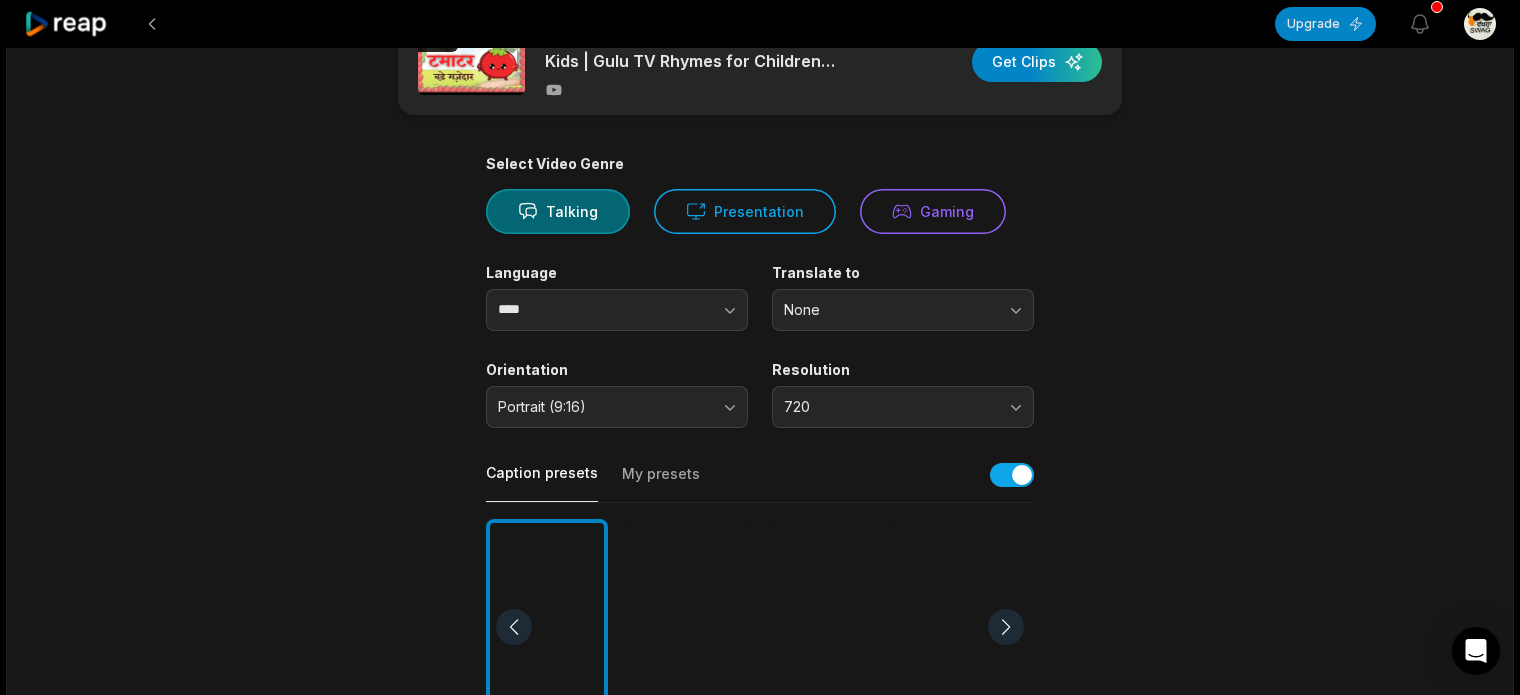 scroll, scrollTop: 70, scrollLeft: 0, axis: vertical 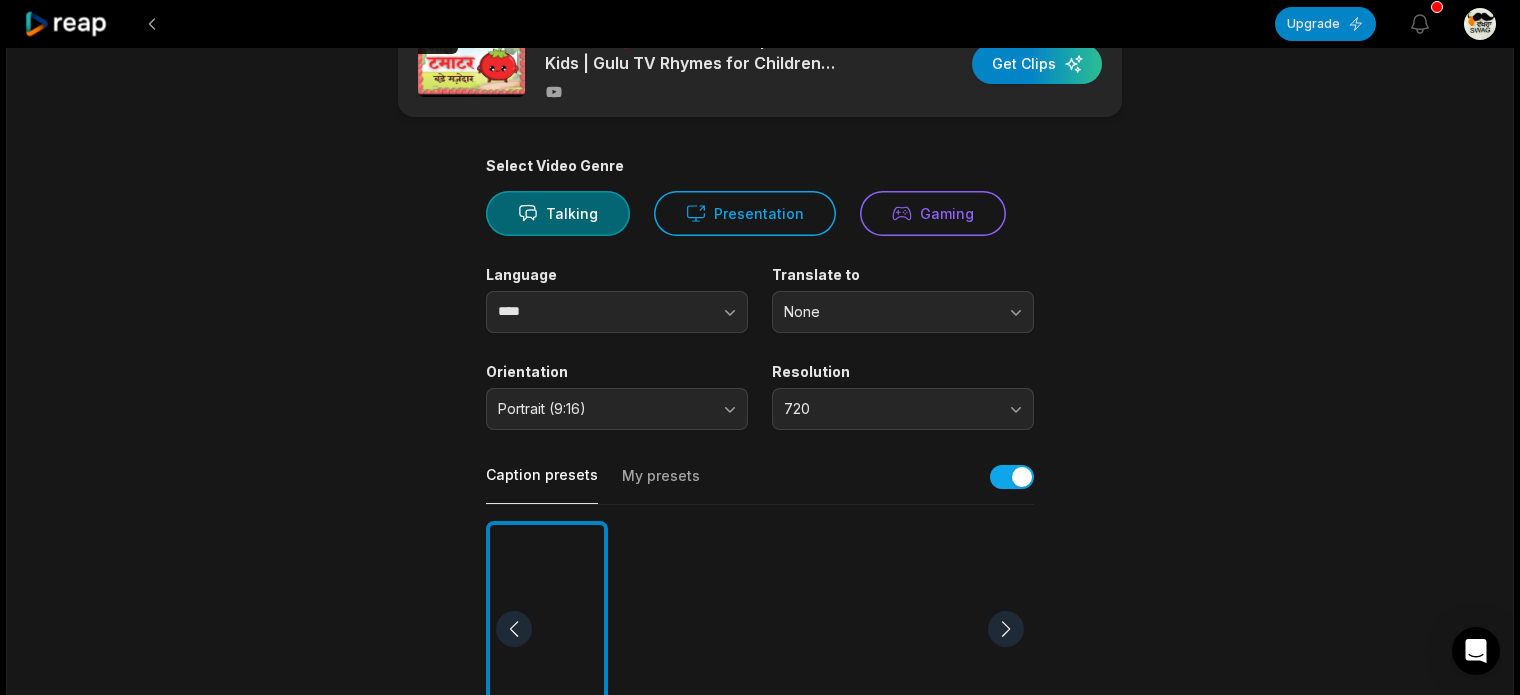 click on "01:36 आहा टमाटर 🍅 Bade Mazedar | Hindi Poem for Kids | Gulu TV Rhymes for Children #TamatarSong Get Clips Select Video Genre Talking Presentation Gaming Language **** Translate to None Orientation Portrait (9:16) Resolution 720 Caption presets My presets Deep Diver Popping Beasty YC Playdate Pet Zen More Presets Processing Time Frame 00:00 01:36 Auto Clip Length <30s 30s-60s 60s-90s 90s-3min Clip Topics (optional) Add specific topics that you want AI to clip from the video." at bounding box center [760, 623] 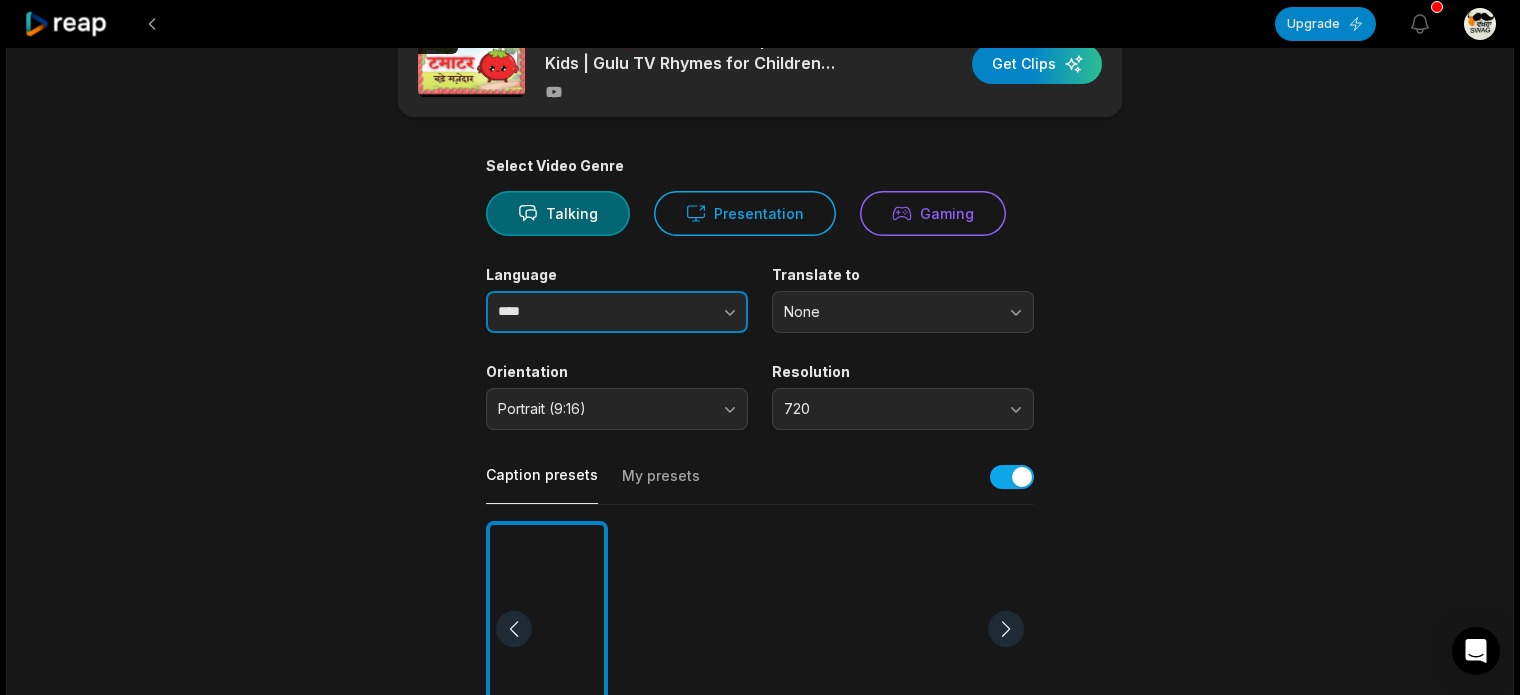 click 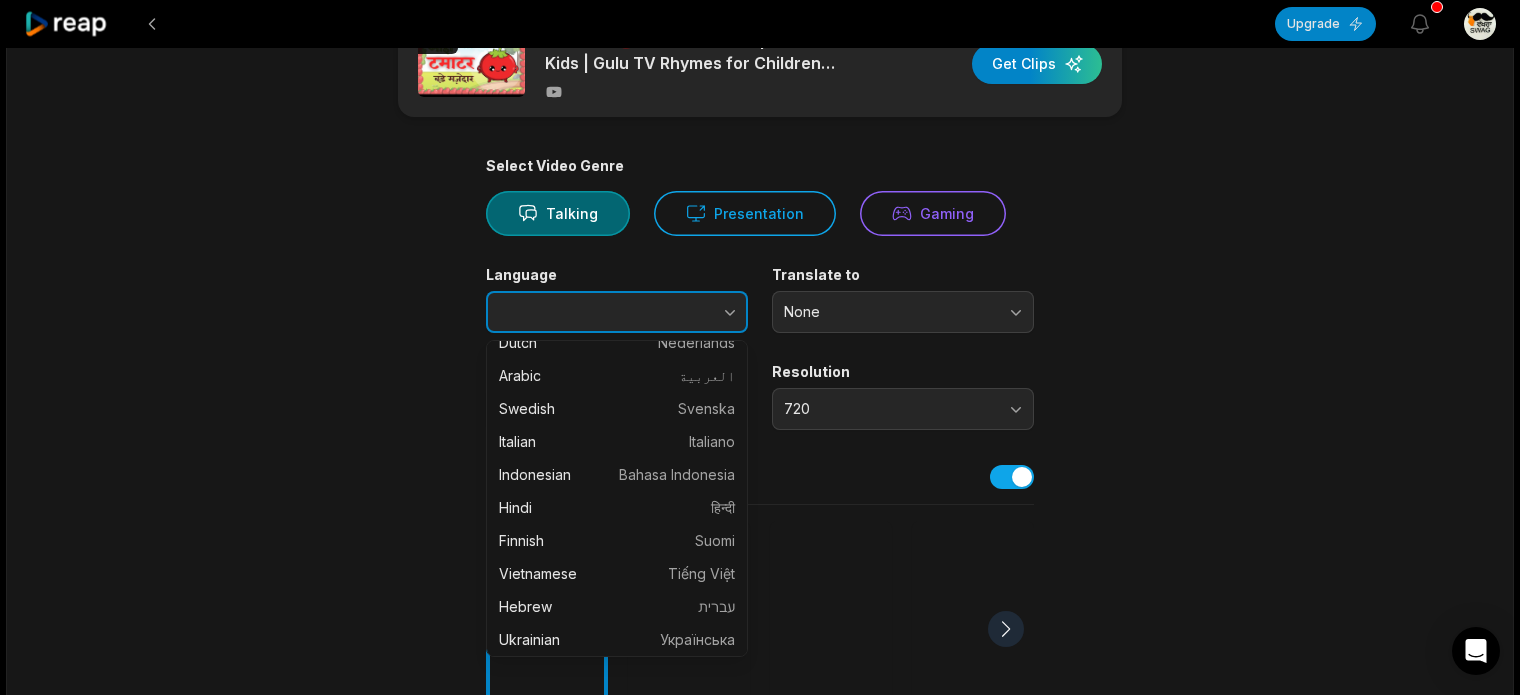 scroll, scrollTop: 448, scrollLeft: 0, axis: vertical 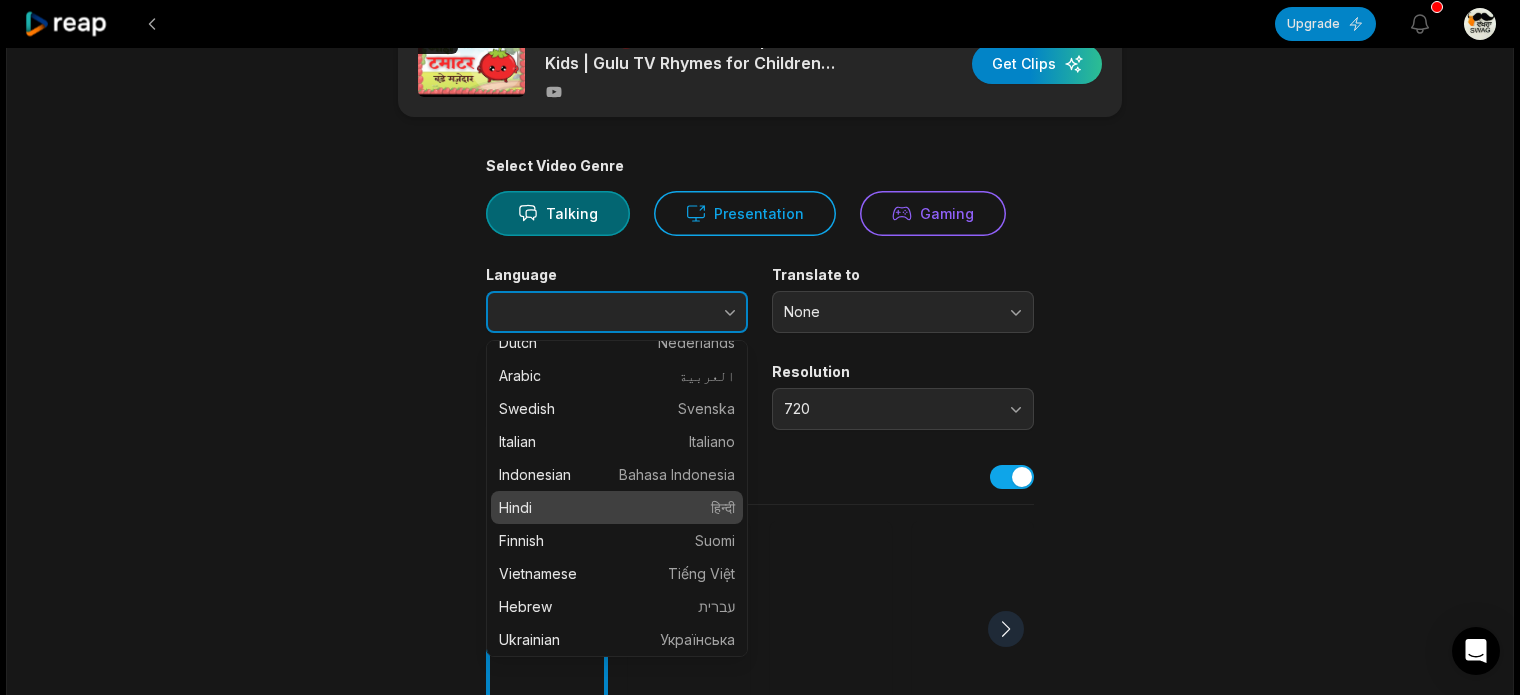 type on "*****" 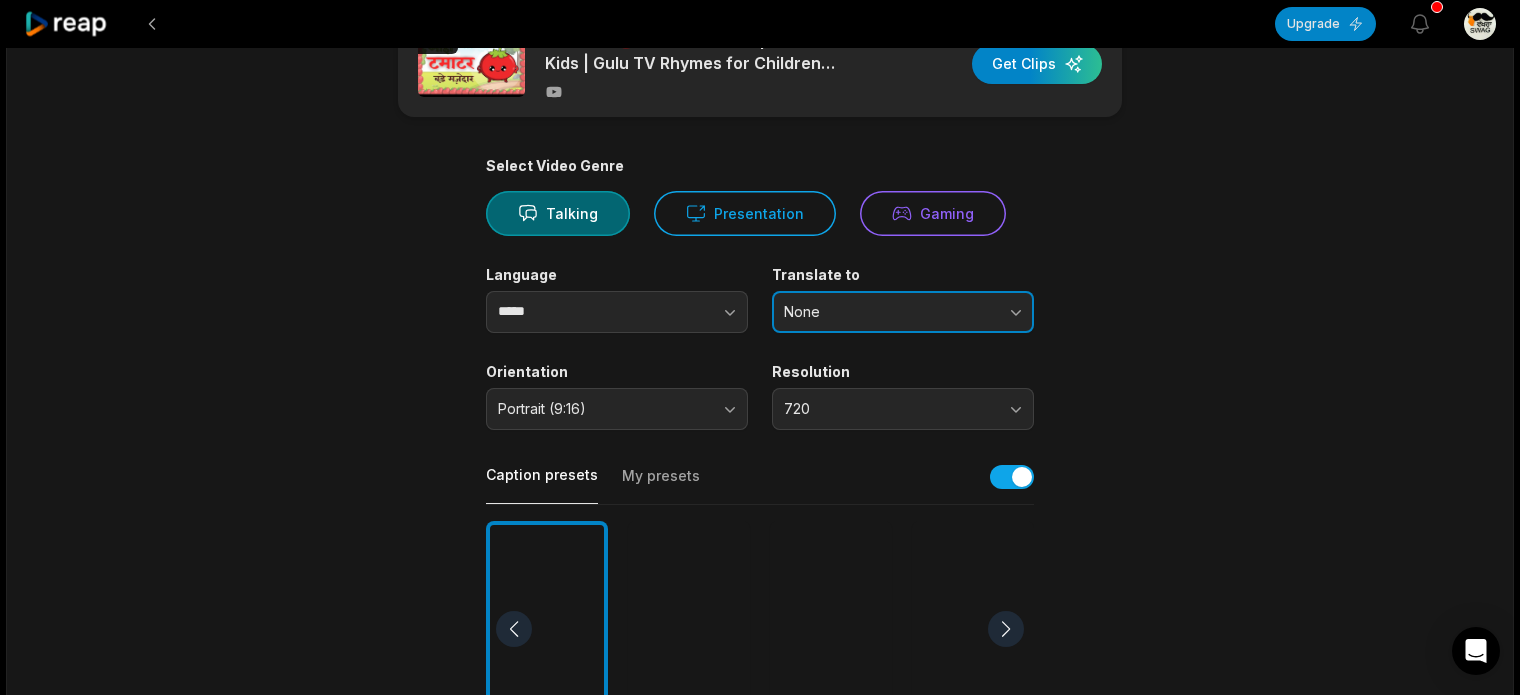 click on "None" at bounding box center [903, 312] 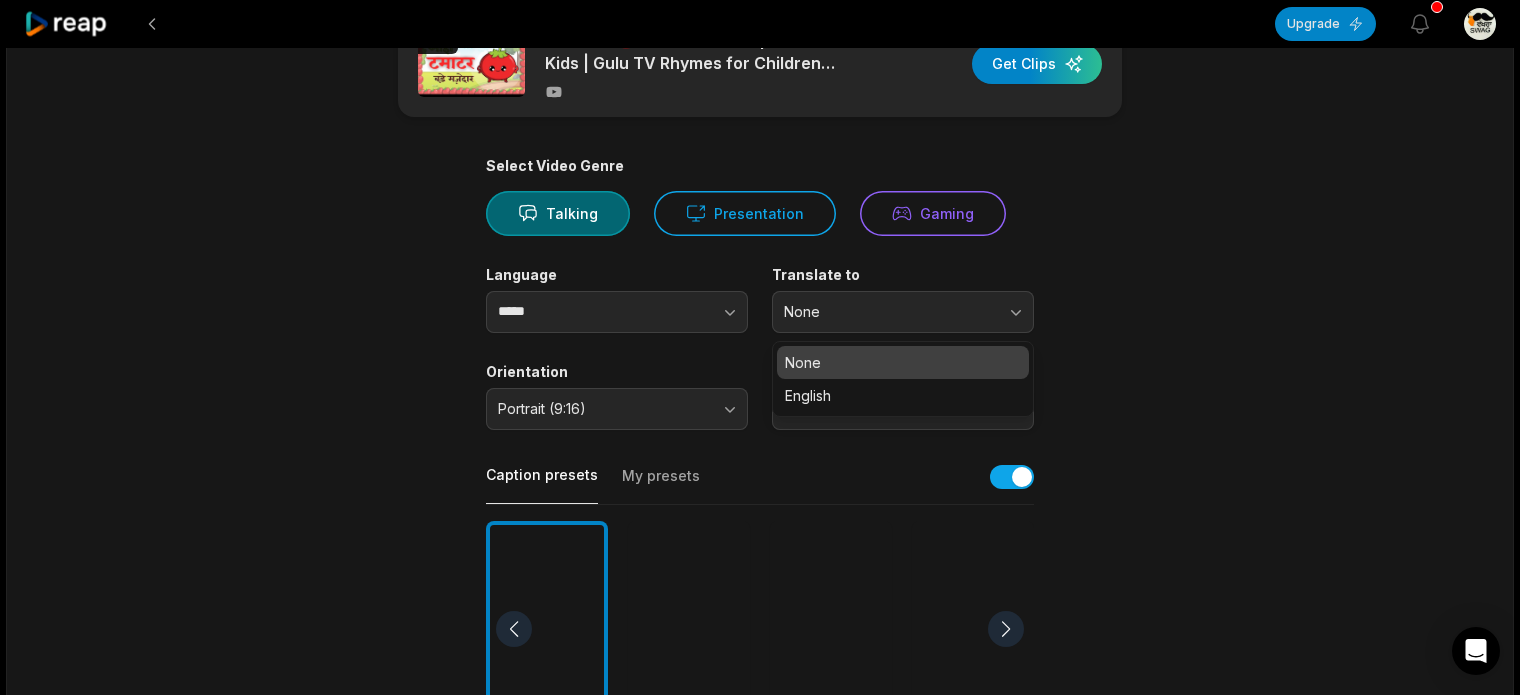 click on "None" at bounding box center (903, 362) 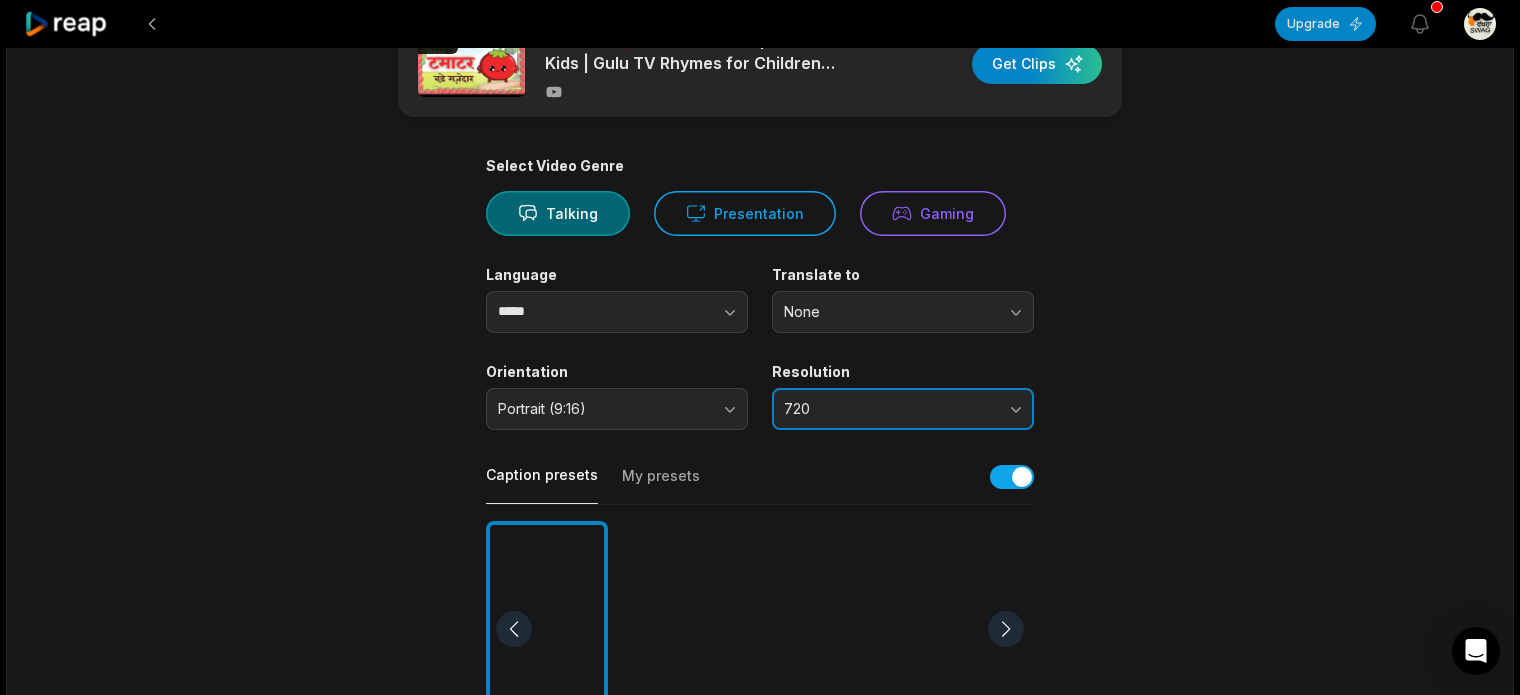 click on "720" at bounding box center [889, 409] 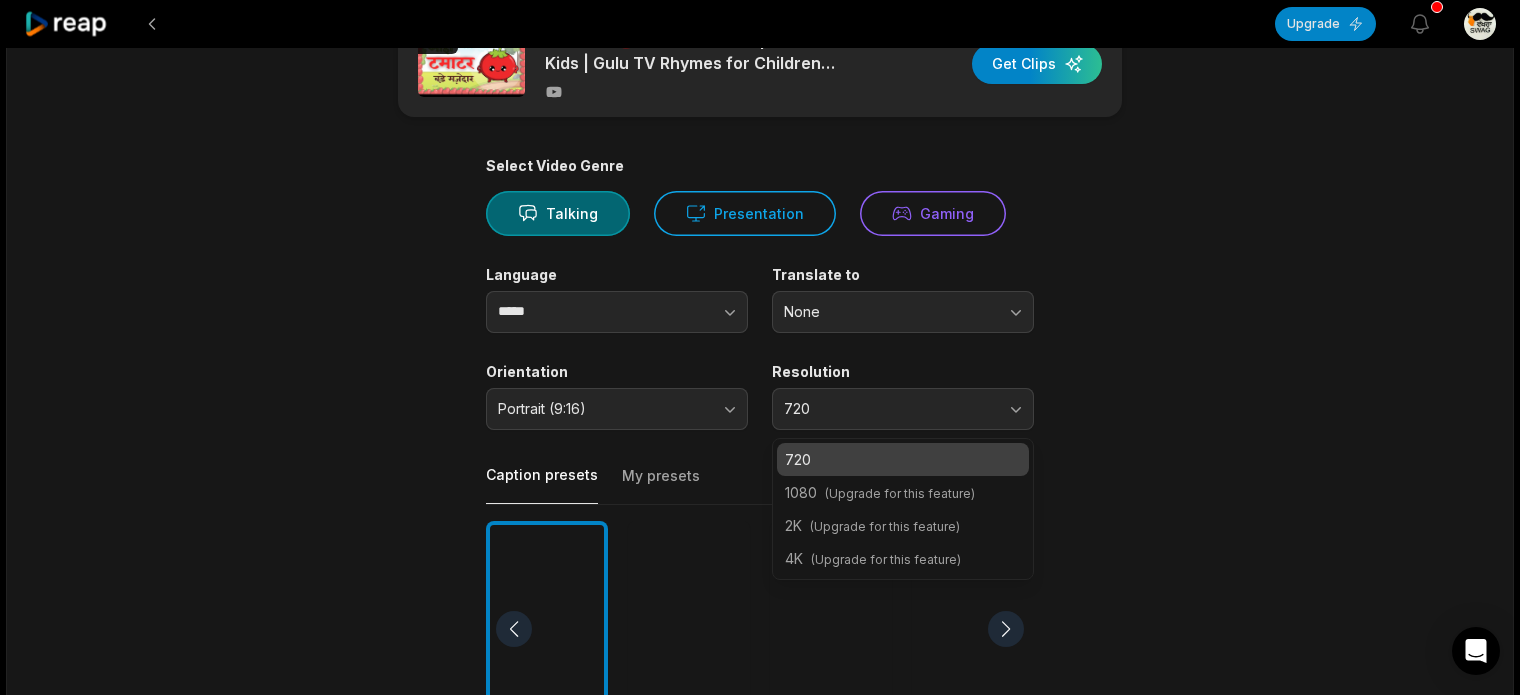 click on "720" at bounding box center (903, 459) 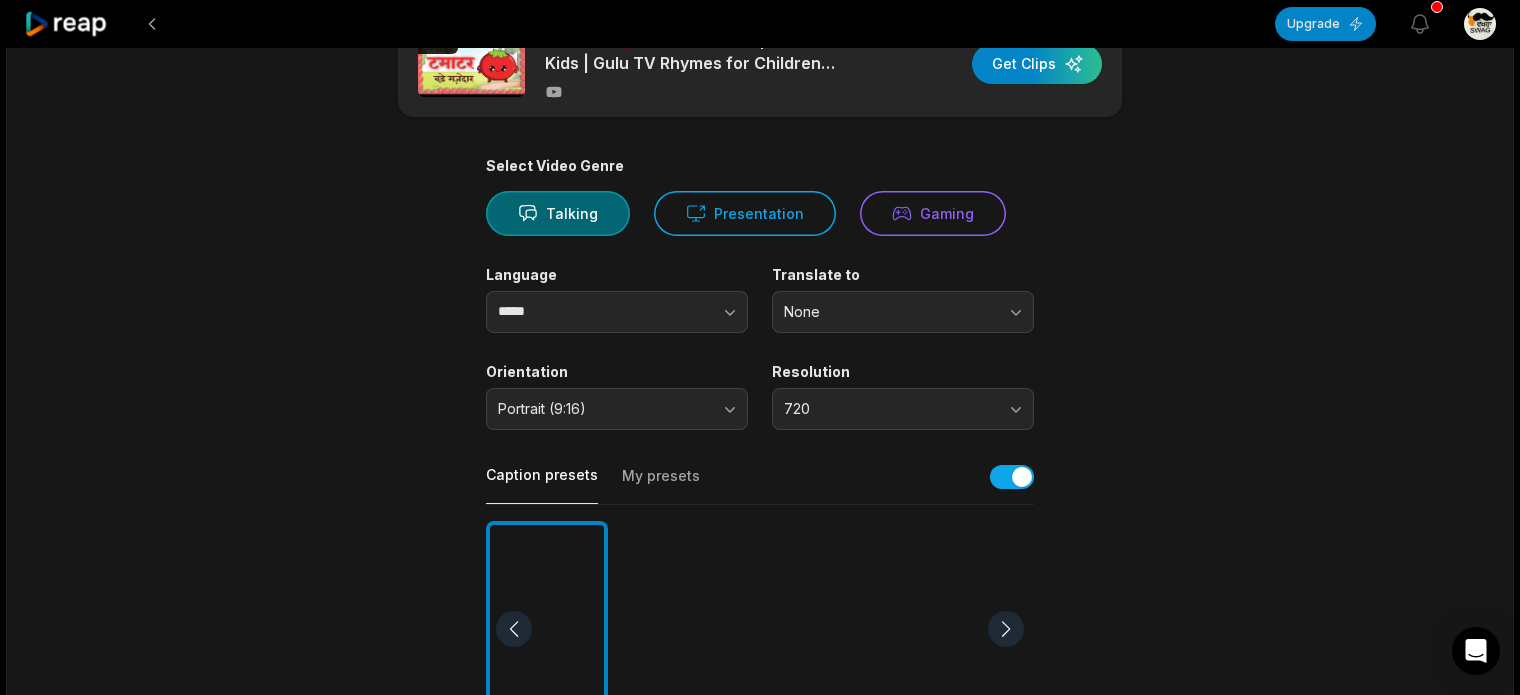 click on "01:36 आहा टमाटर 🍅 Bade Mazedar | Hindi Poem for Kids | Gulu TV Rhymes for Children #TamatarSong Get Clips Select Video Genre Talking Presentation Gaming Language ***** Translate to None Orientation Portrait (9:16) Resolution 720 Caption presets My presets Deep Diver Popping Beasty YC Playdate Pet Zen More Presets Processing Time Frame 00:00 01:36 Auto Clip Length <30s 30s-60s 60s-90s 90s-3min Clip Topics (optional) Add specific topics that you want AI to clip from the video." at bounding box center [760, 623] 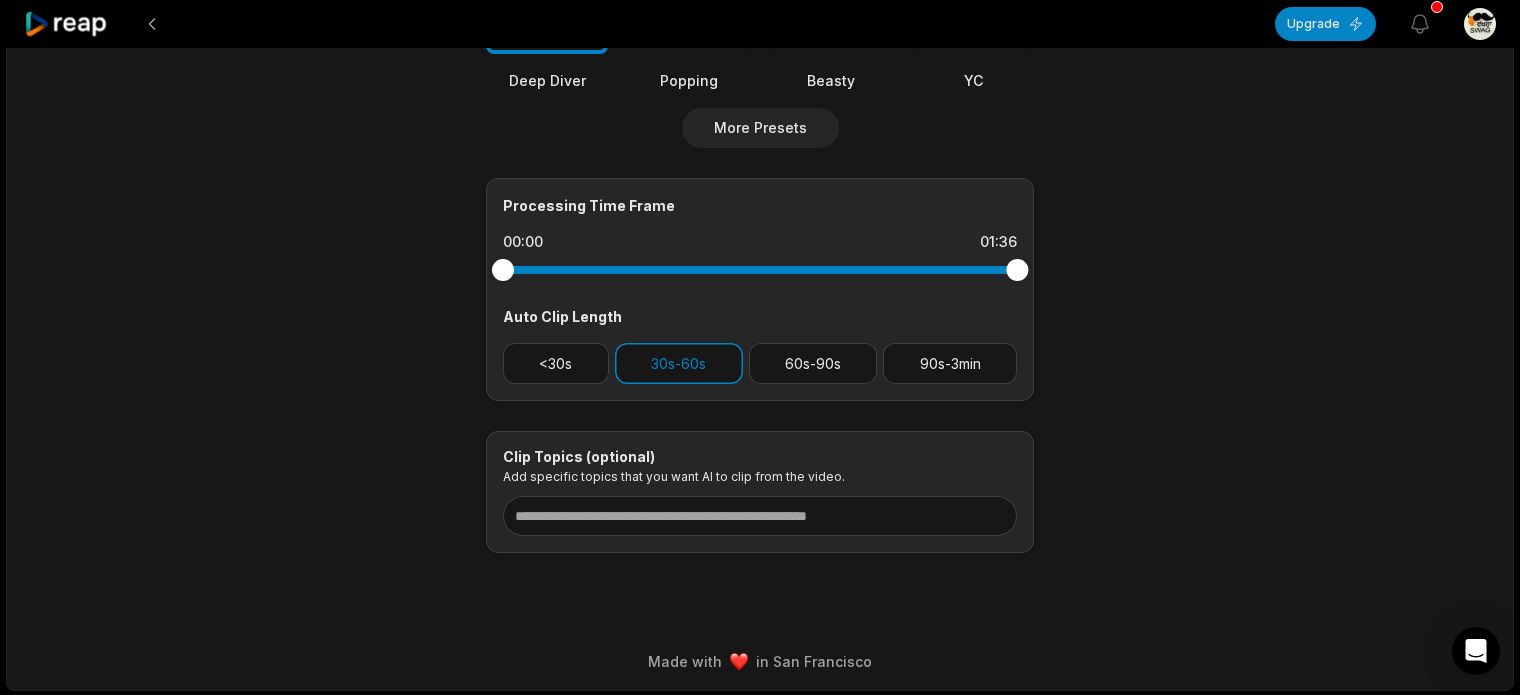 scroll, scrollTop: 0, scrollLeft: 0, axis: both 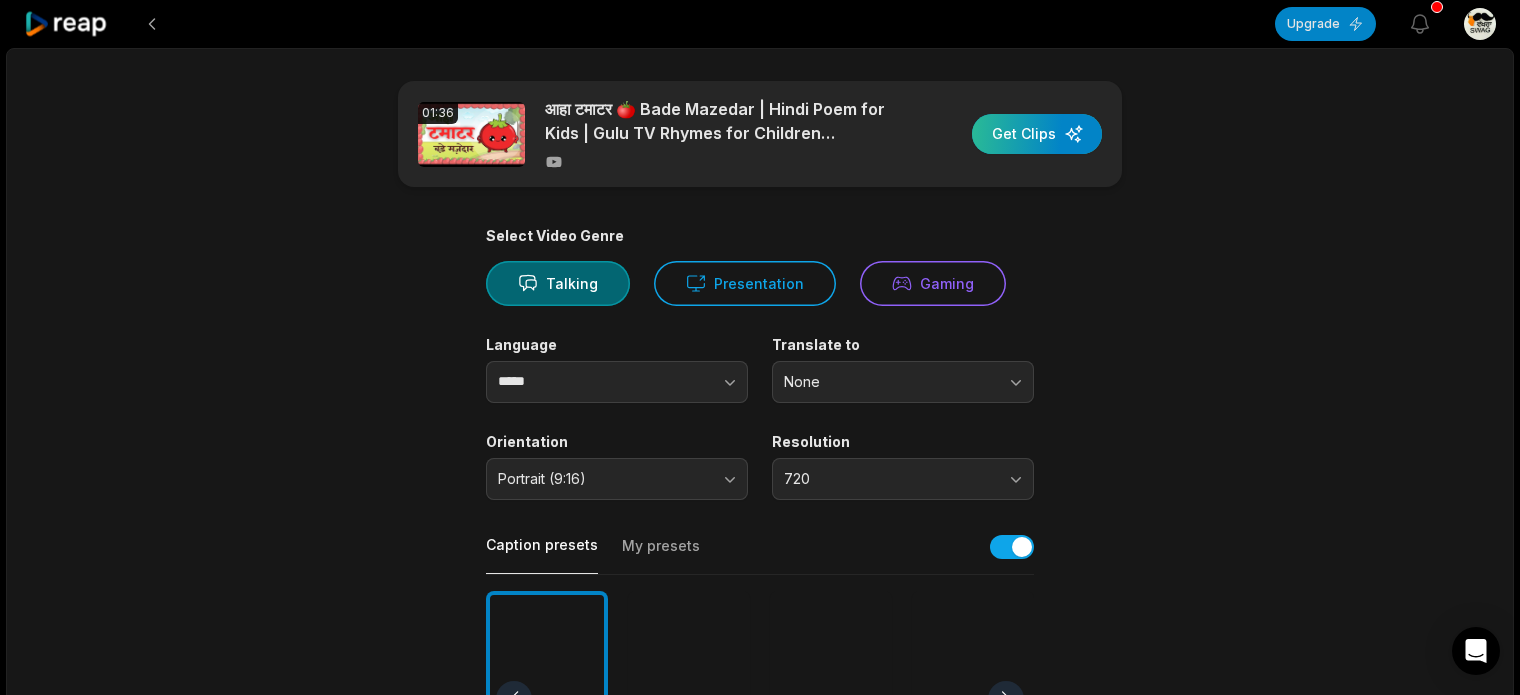 click at bounding box center (1037, 134) 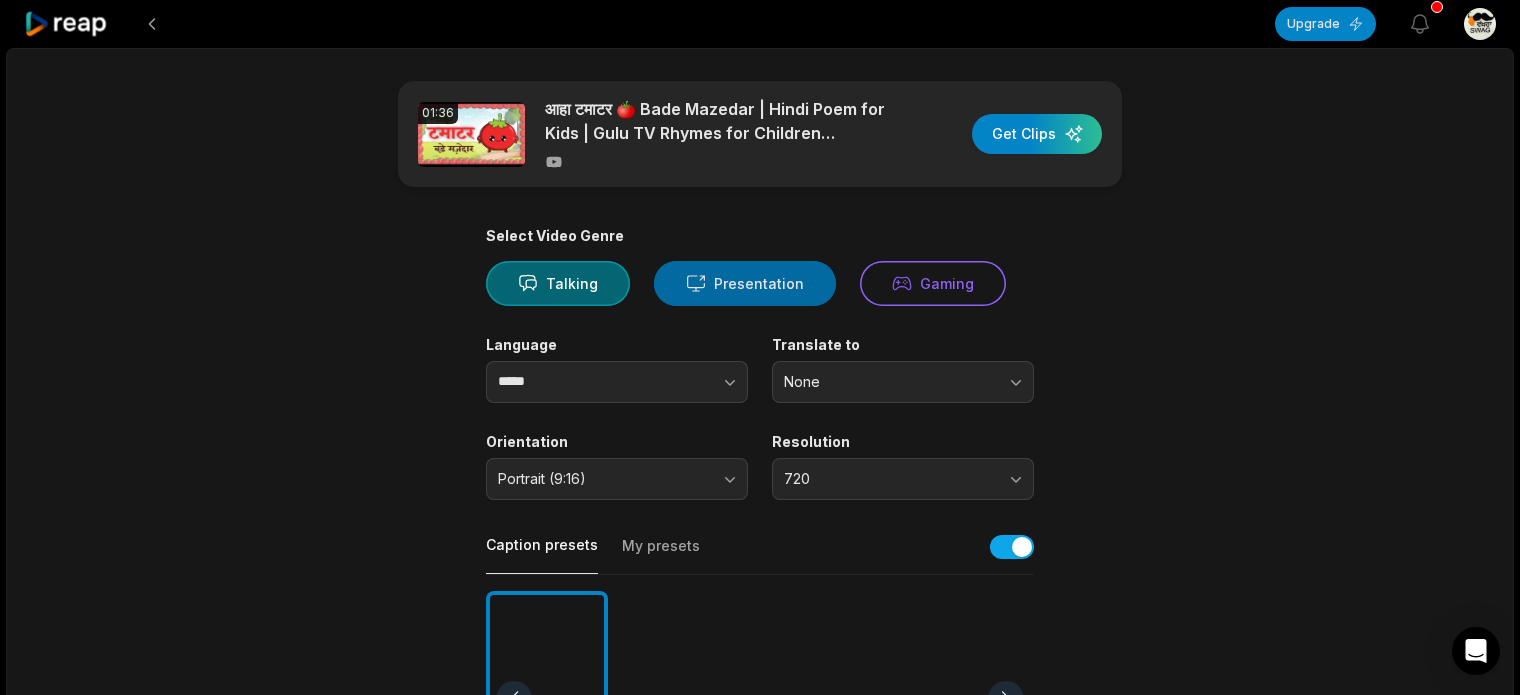 click on "Presentation" at bounding box center (745, 283) 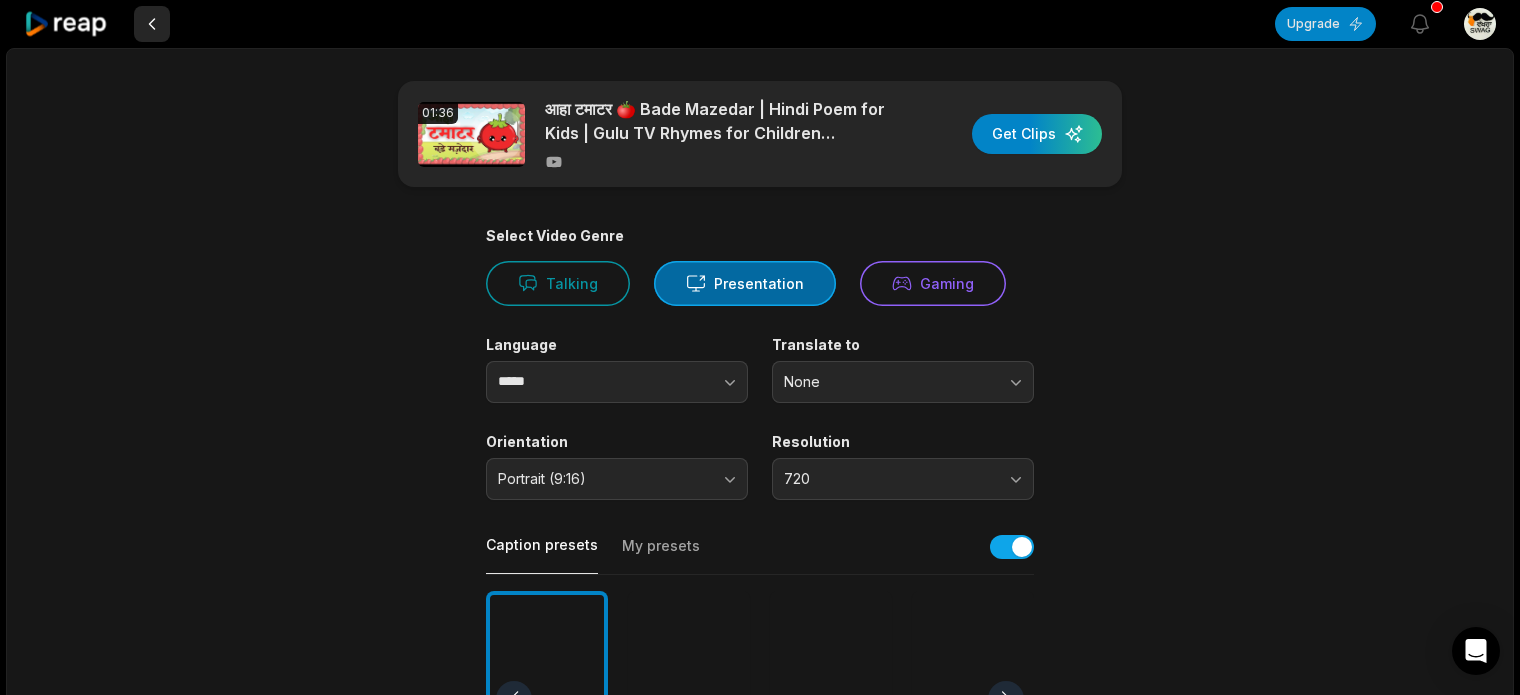 click at bounding box center (152, 24) 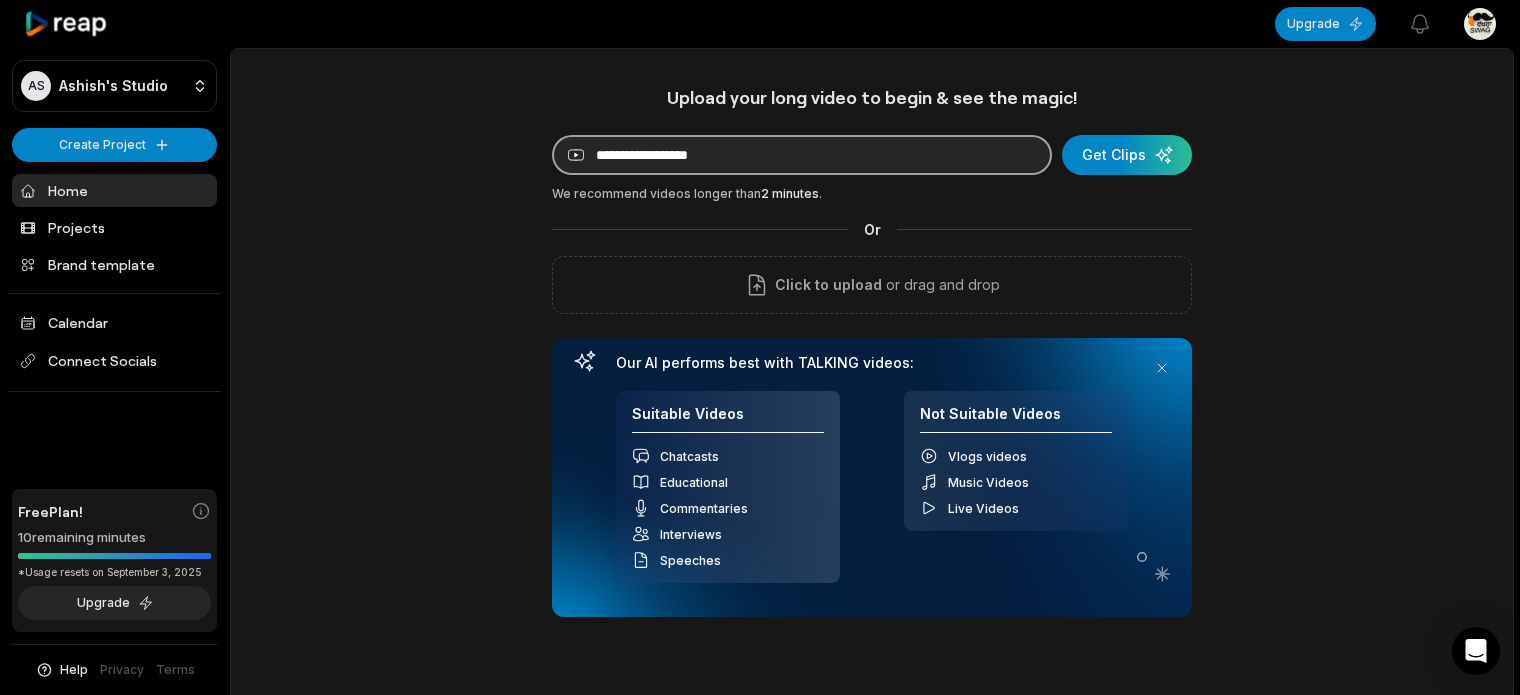click at bounding box center [802, 155] 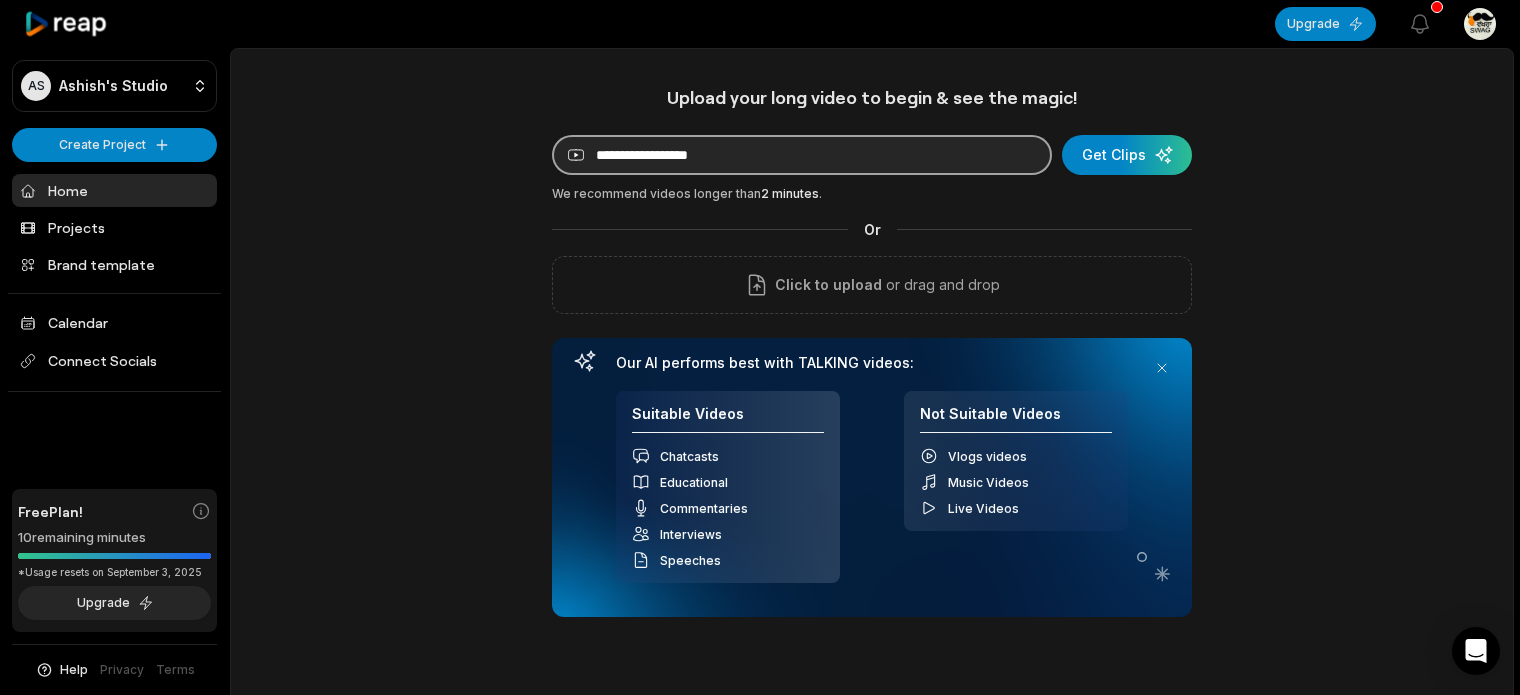 paste on "**********" 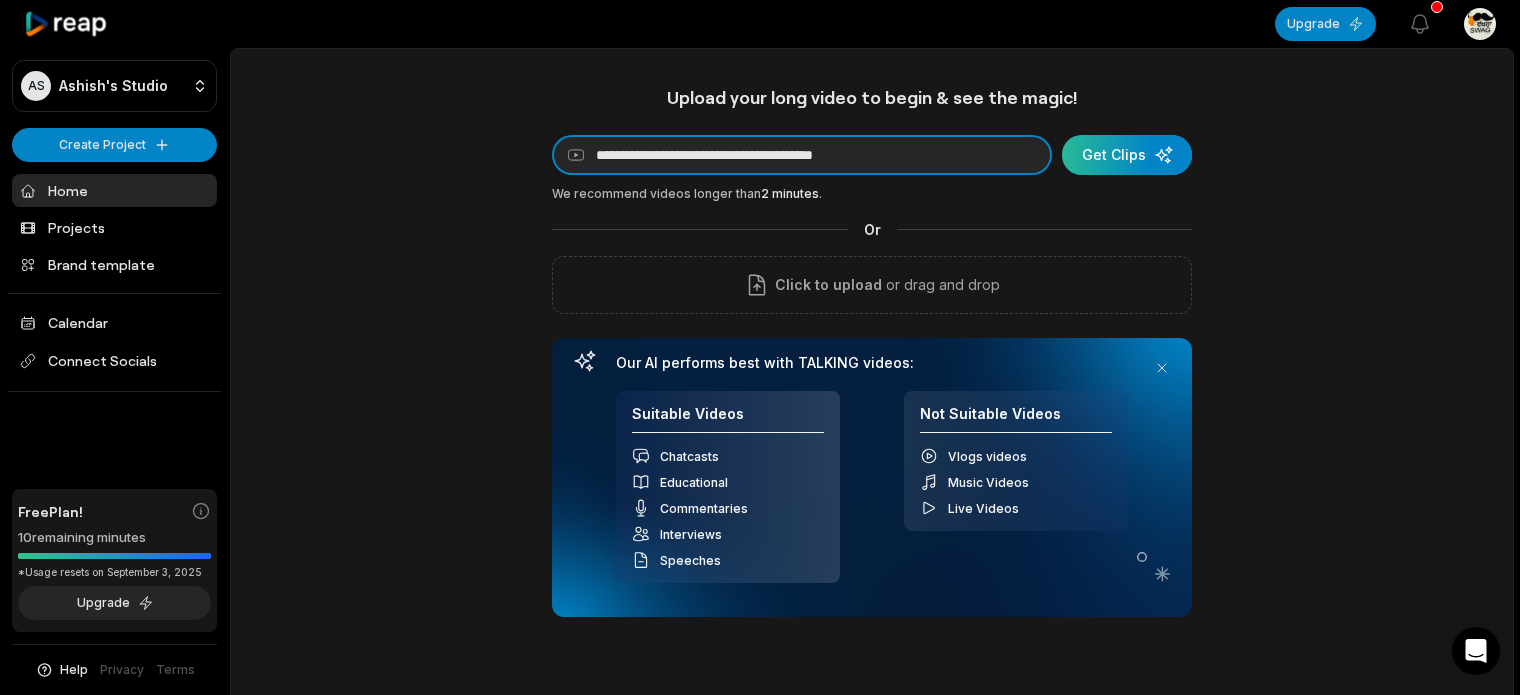 type on "**********" 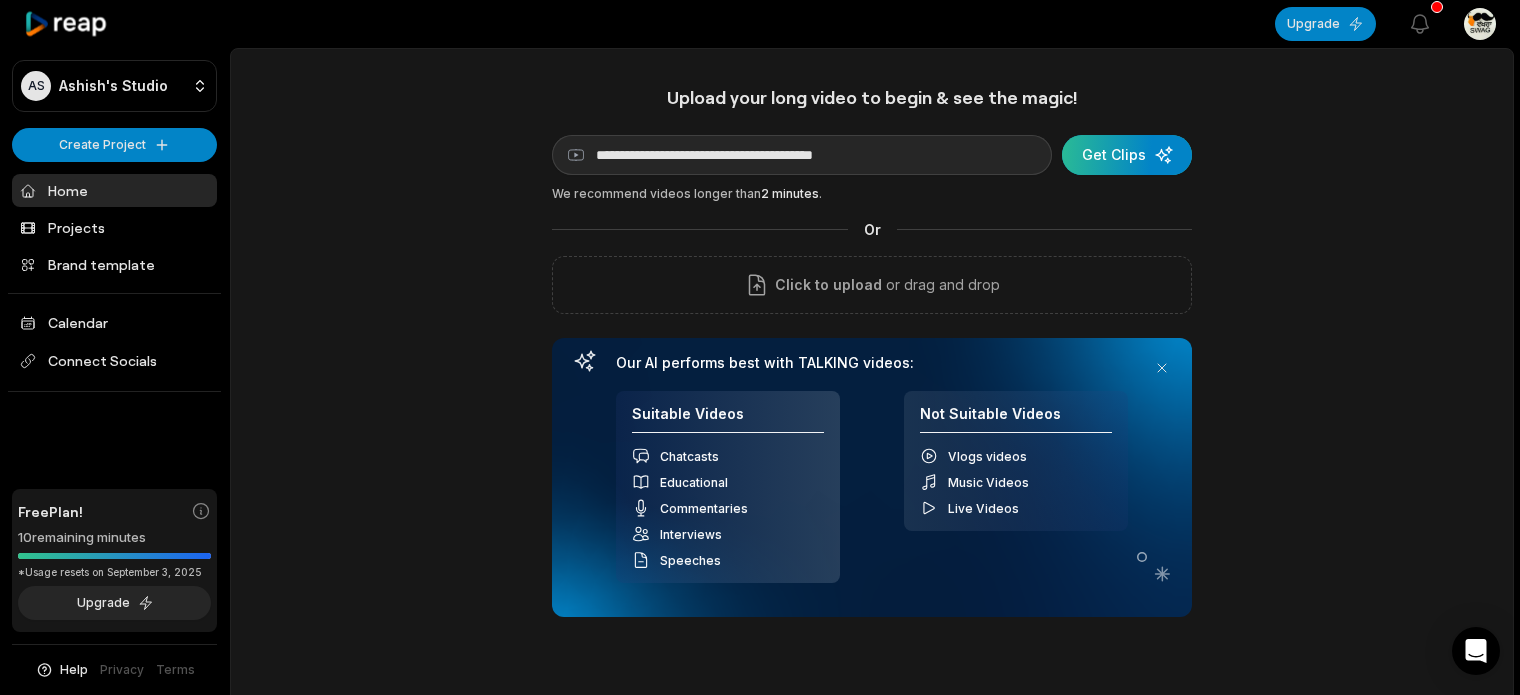 click at bounding box center [1127, 155] 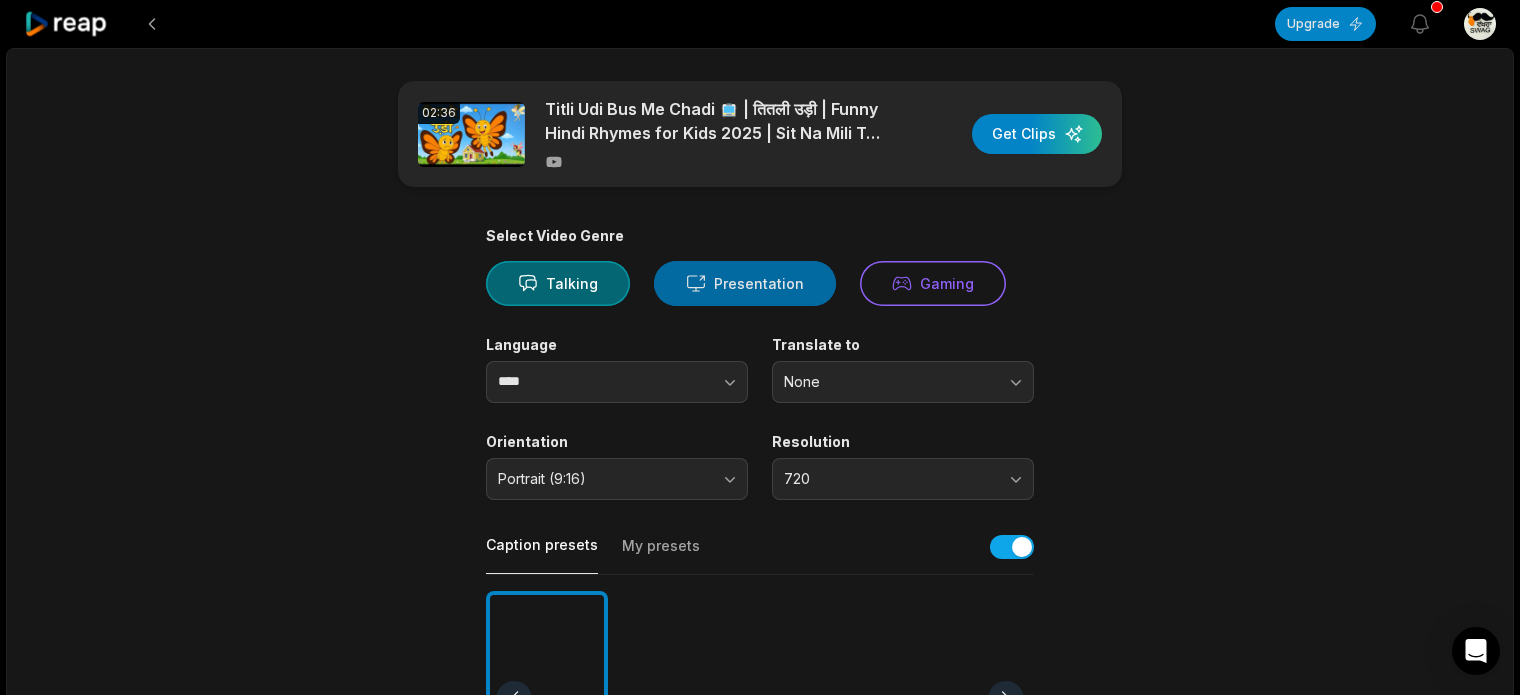 click on "Presentation" at bounding box center (745, 283) 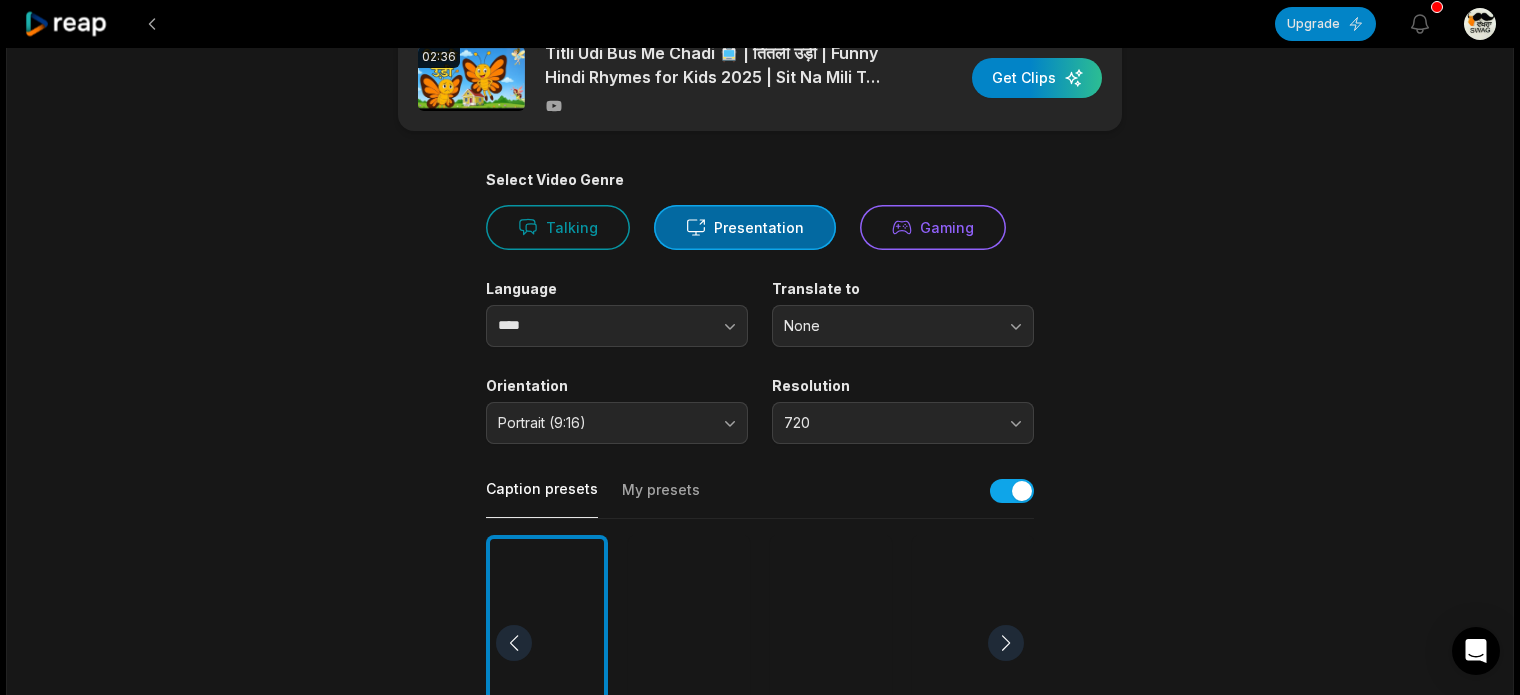 scroll, scrollTop: 56, scrollLeft: 0, axis: vertical 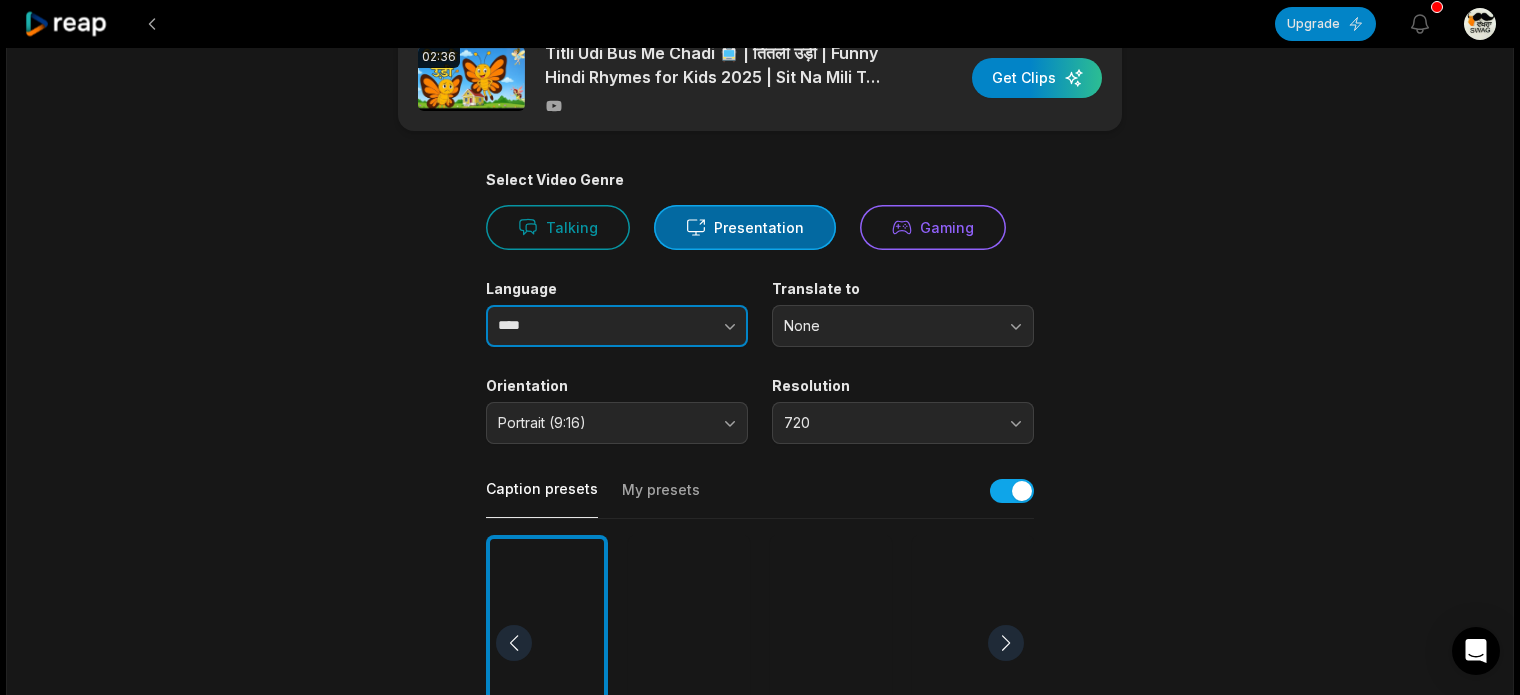 click on "****" at bounding box center (617, 326) 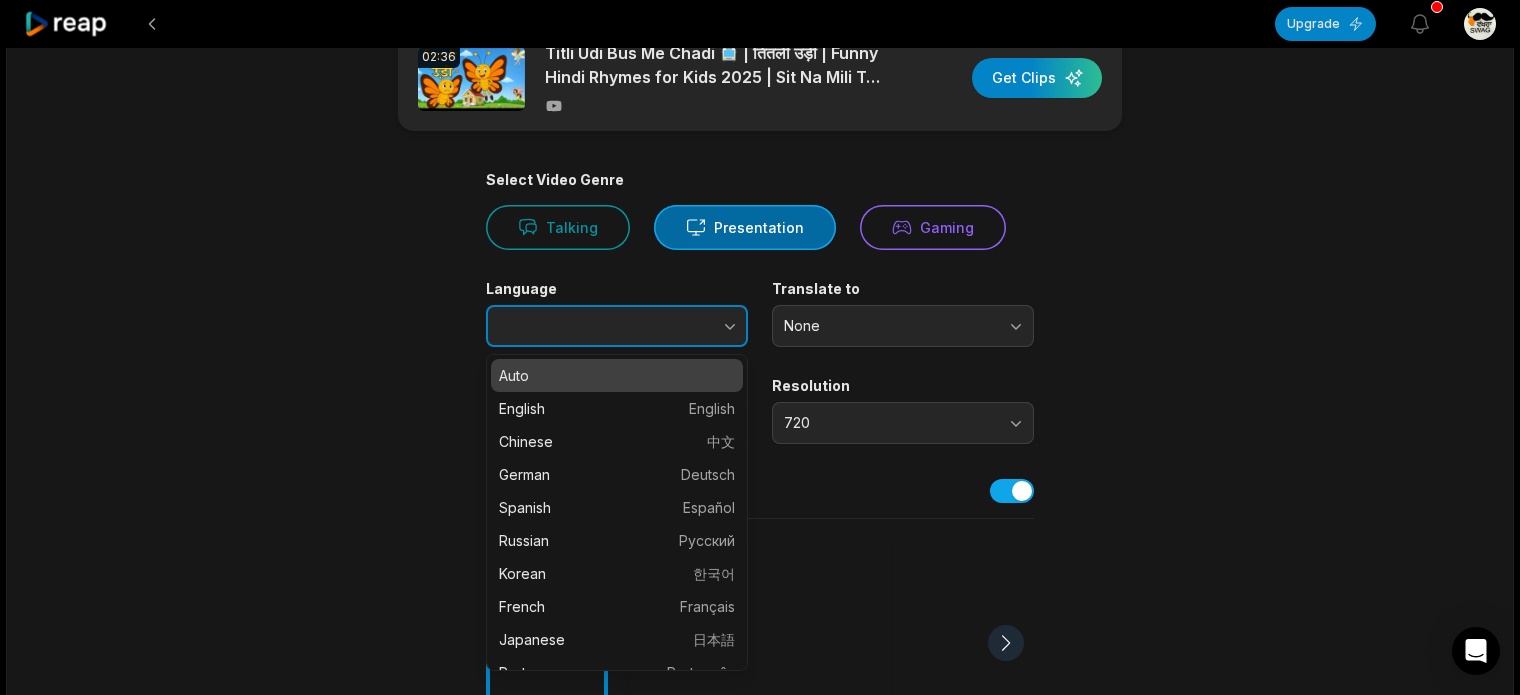 click at bounding box center (691, 326) 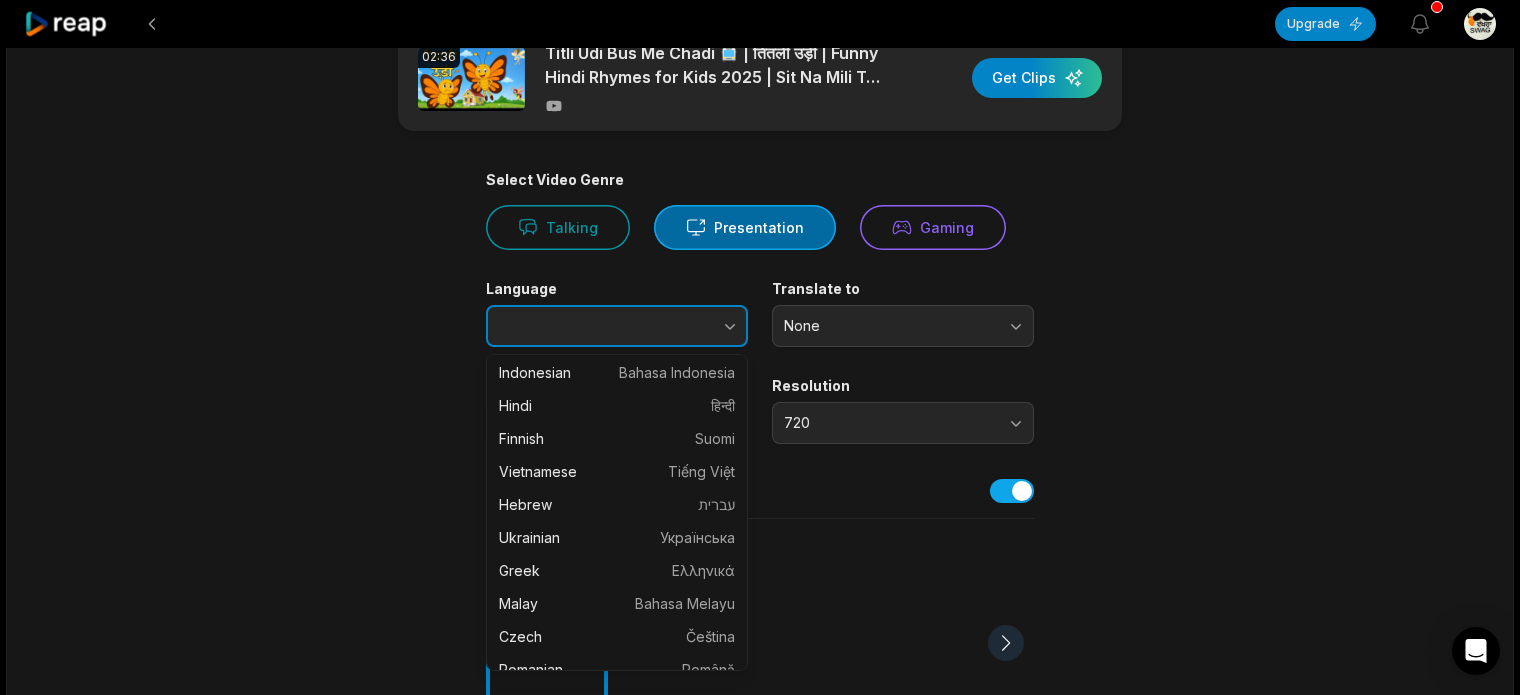 scroll, scrollTop: 564, scrollLeft: 0, axis: vertical 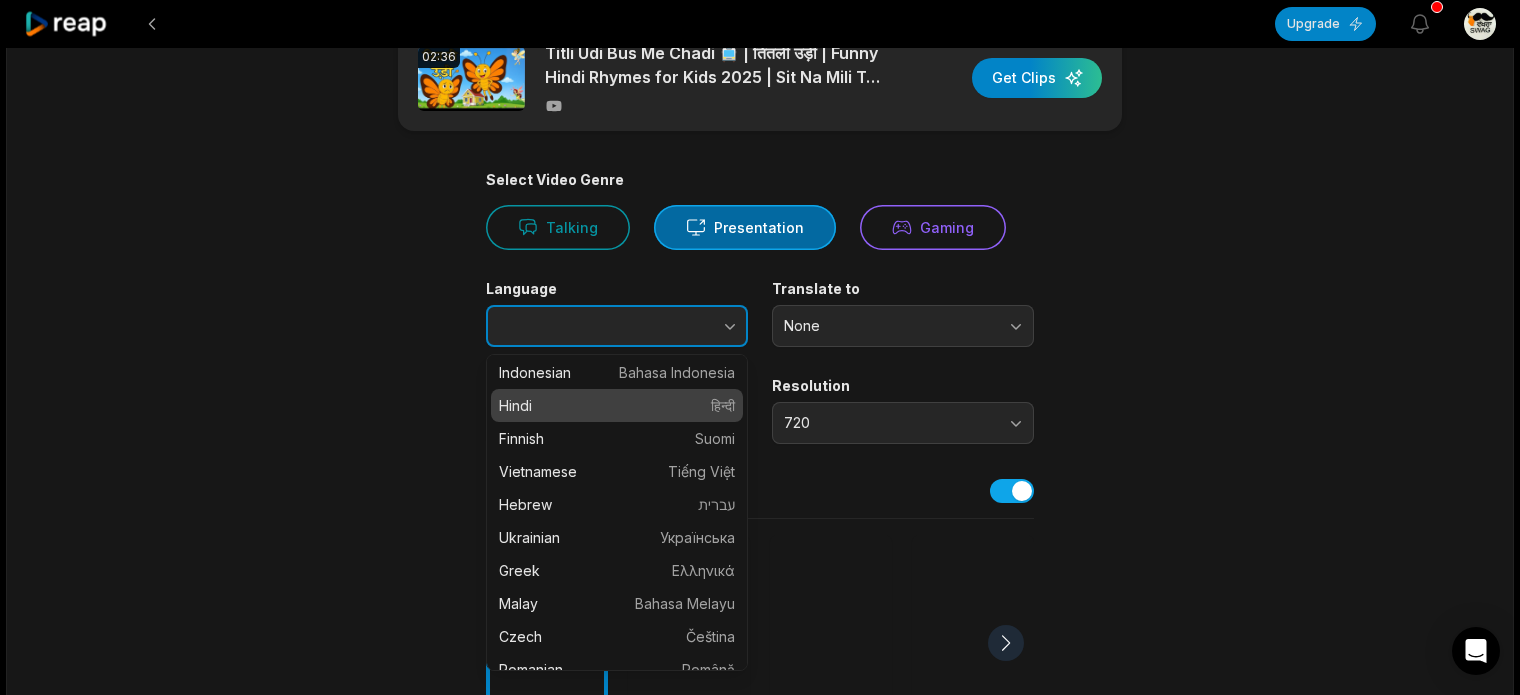 type on "*****" 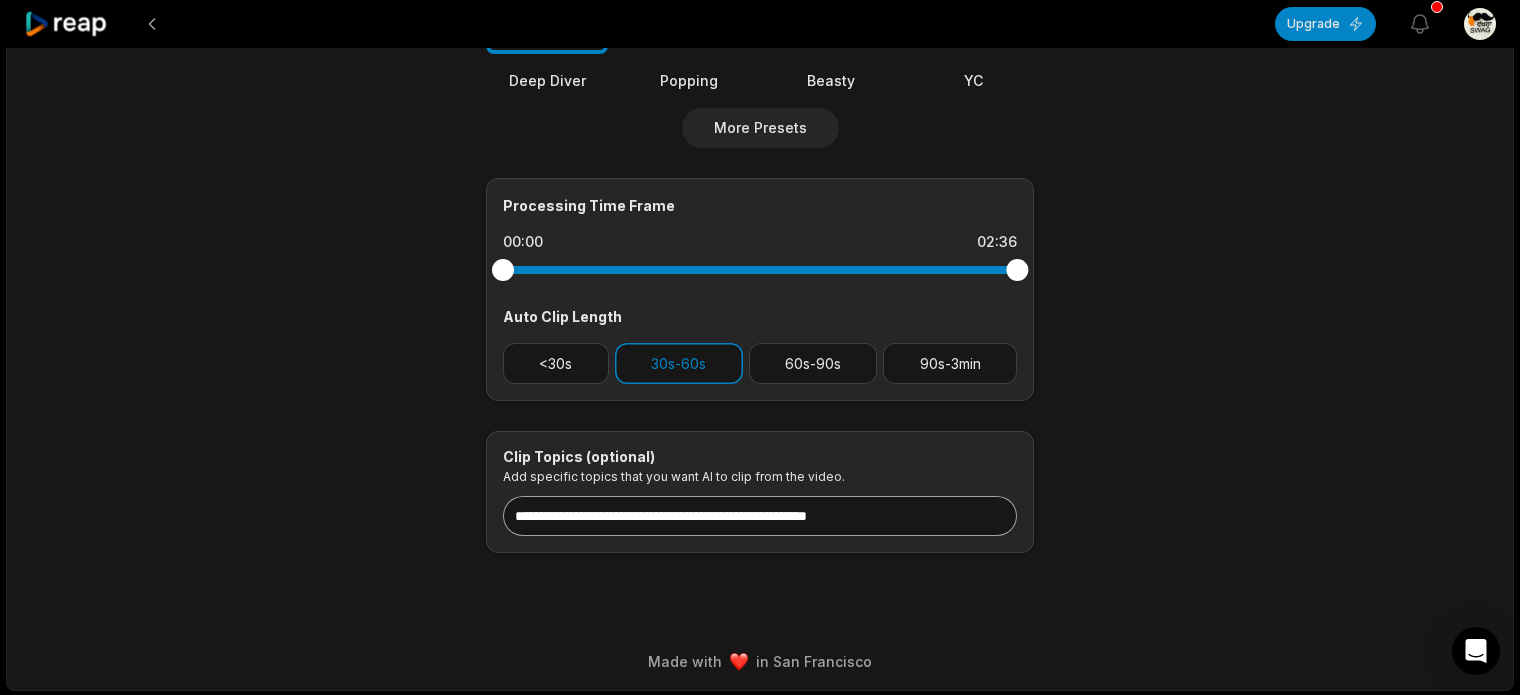 scroll, scrollTop: 0, scrollLeft: 0, axis: both 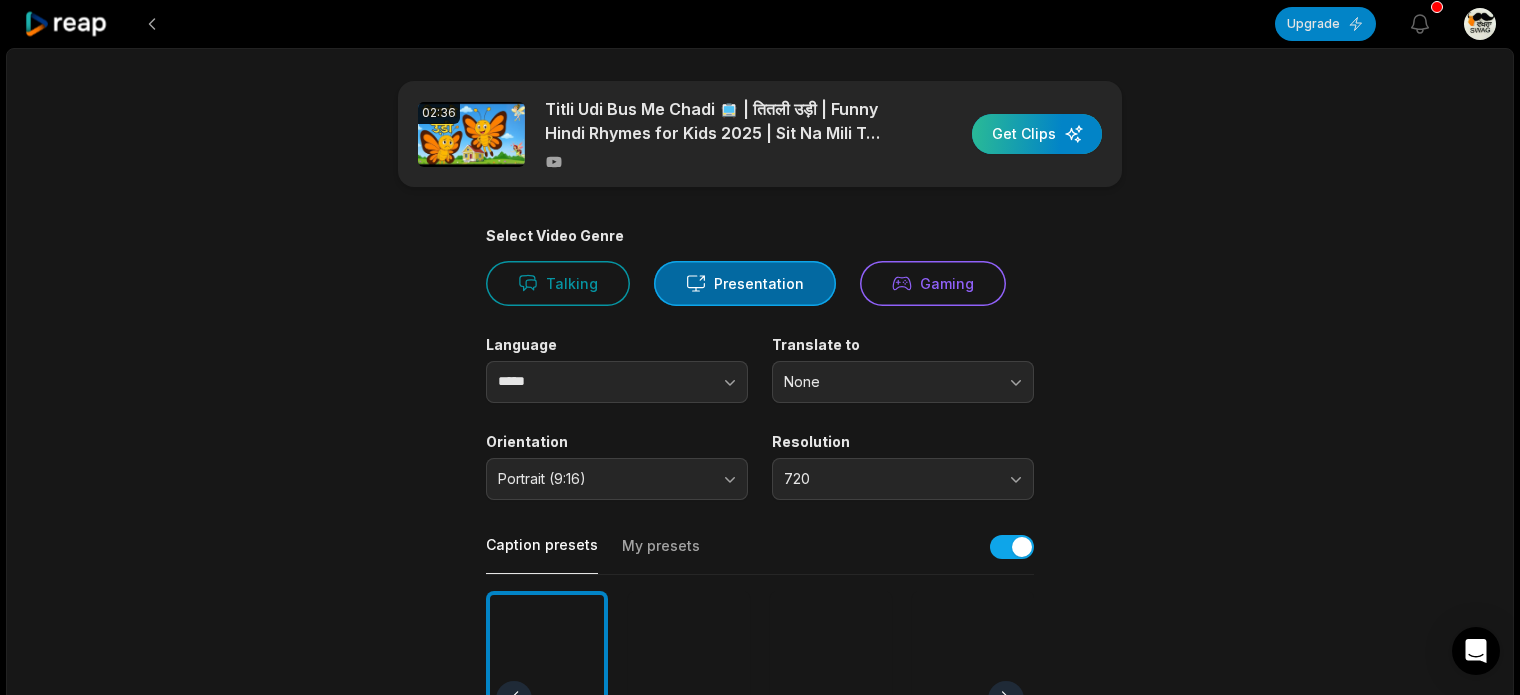 click at bounding box center (1037, 134) 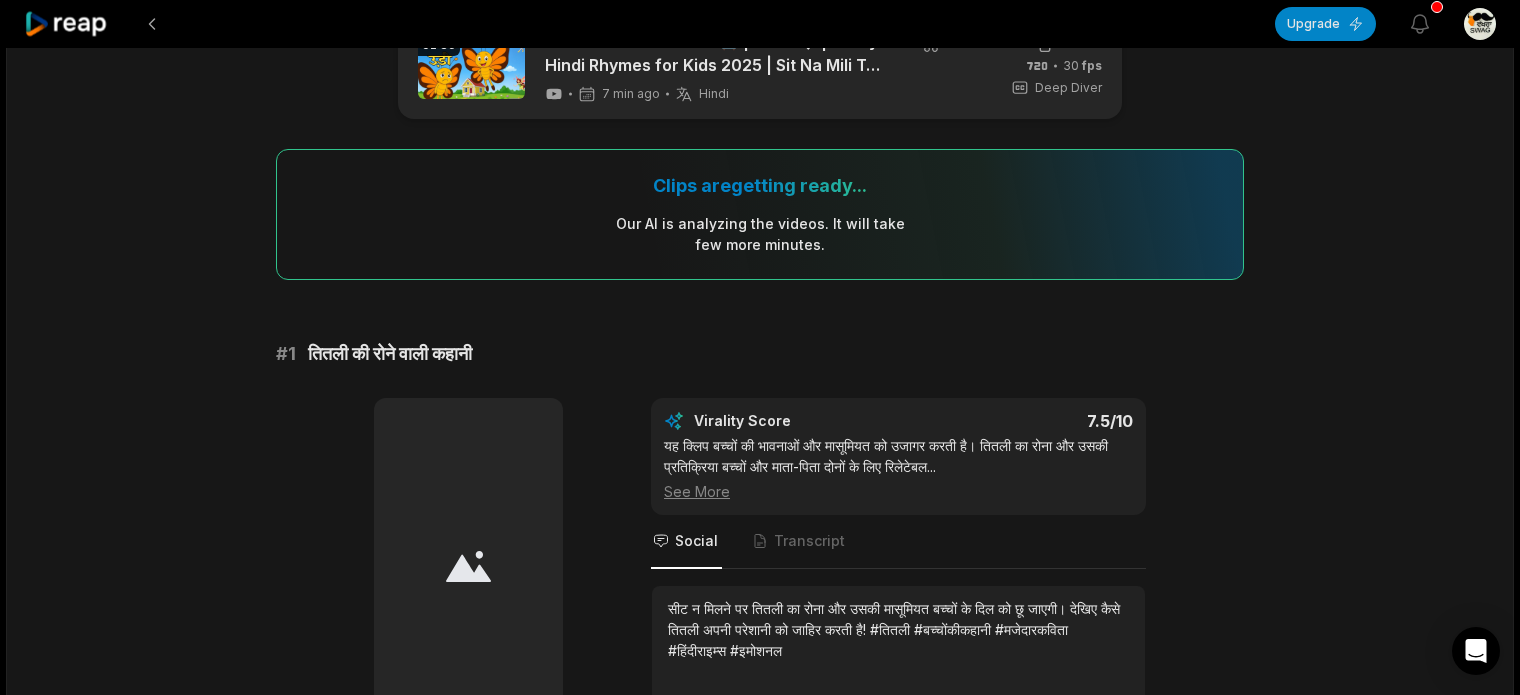 scroll, scrollTop: 68, scrollLeft: 0, axis: vertical 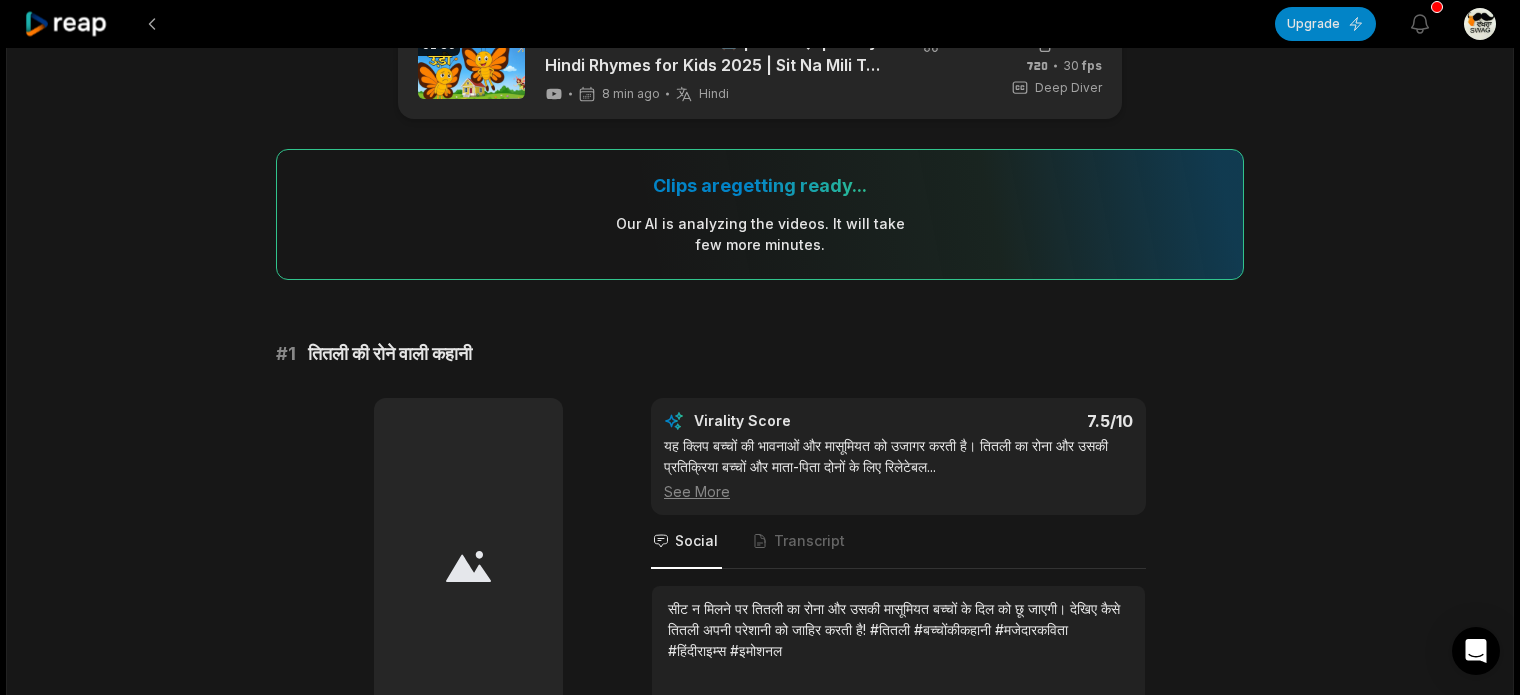 click on "02:36 Titli Udi Bus Me Chadi 🚍 | तितली उड़ी | Funny Hindi Rhymes for Kids 2025 | Sit Na Mili To Rone Lagi 8 min ago Hindi hi 00:00  -  02:36 Portrait 30   fps Deep Diver Clips are  getting ready... Our AI is analyzing the video s . It will take few more minutes. # 1 तितली की रोने वाली कहानी Edit Virality Score 7.5 /10 यह क्लिप बच्चों की भावनाओं और मासूमियत को उजागर करती है। तितली का रोना और उसकी प्रतिक्रिया बच्चों और माता-पिता दोनों के लिए रिलेटेबल  ...   See More Social Transcript # 2 तितली की बस में पहली यात्रा Edit Virality Score 7.2 /10 ...   See More Social Transcript # 3 तितली की मस्ती और दोस्ती Edit Virality Score 7 /10 ...   See More Social # 4" at bounding box center [760, 1328] 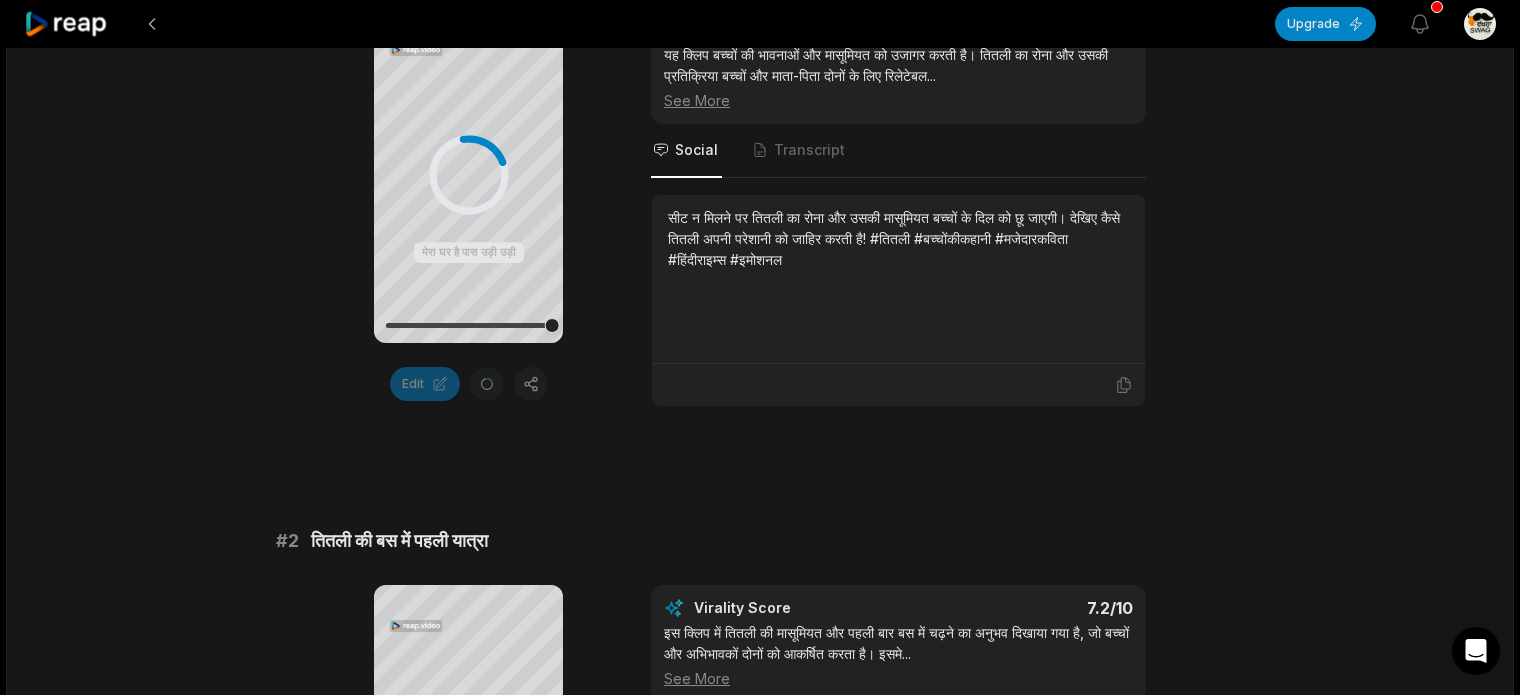 scroll, scrollTop: 284, scrollLeft: 0, axis: vertical 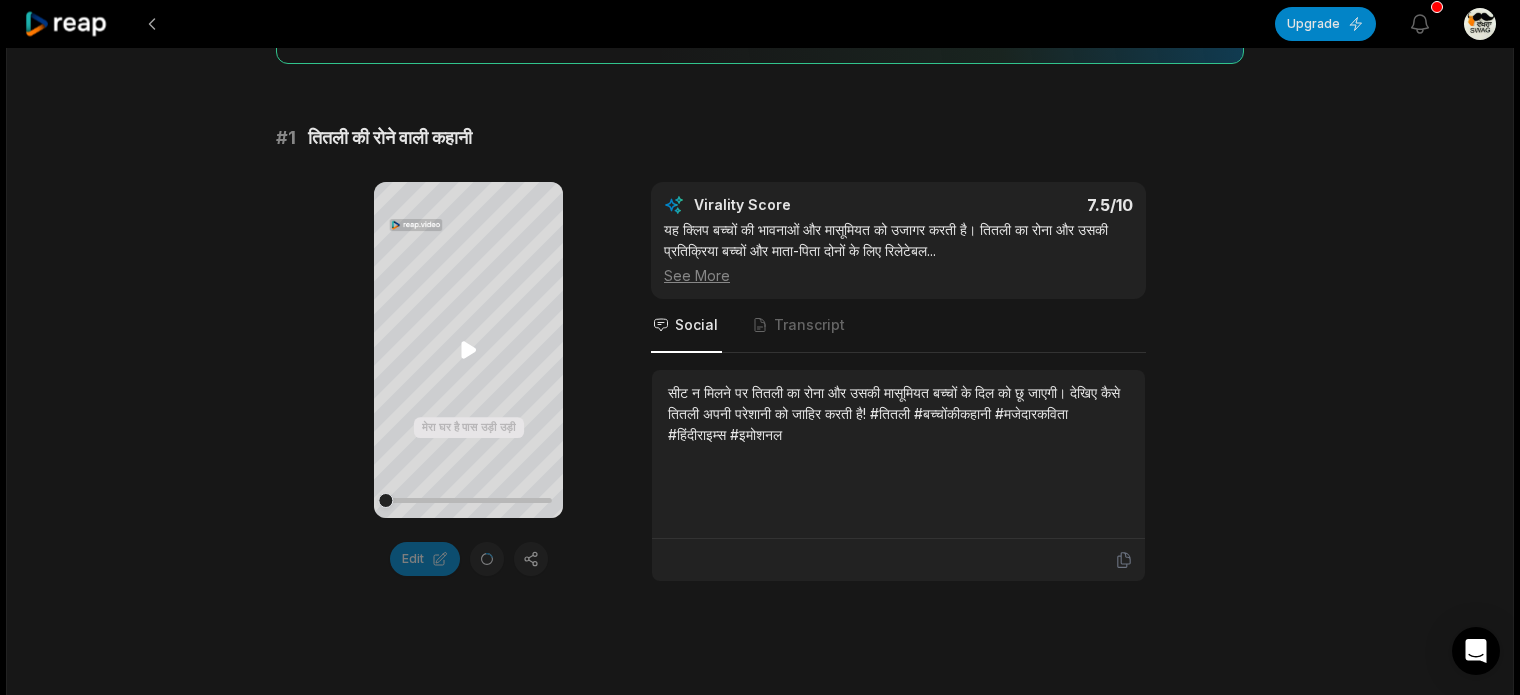 click 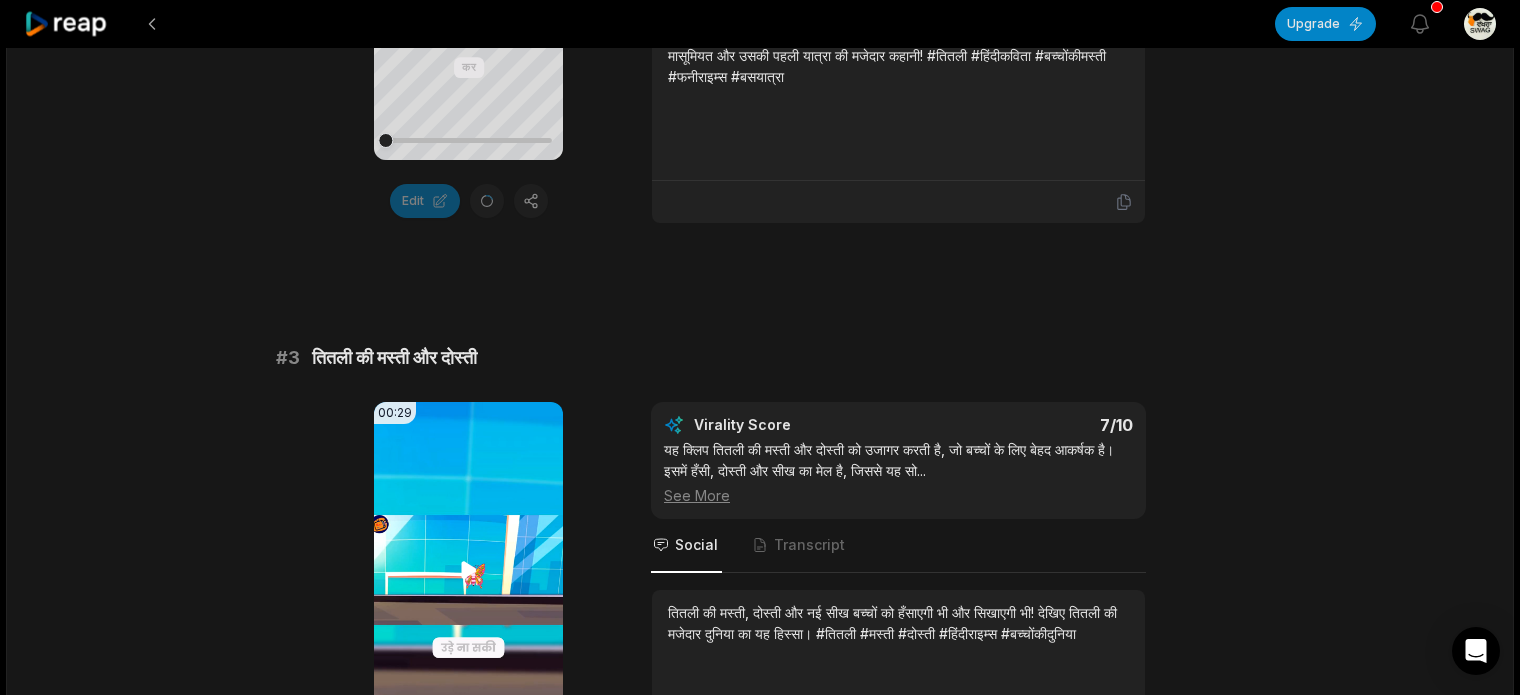 scroll, scrollTop: 1396, scrollLeft: 0, axis: vertical 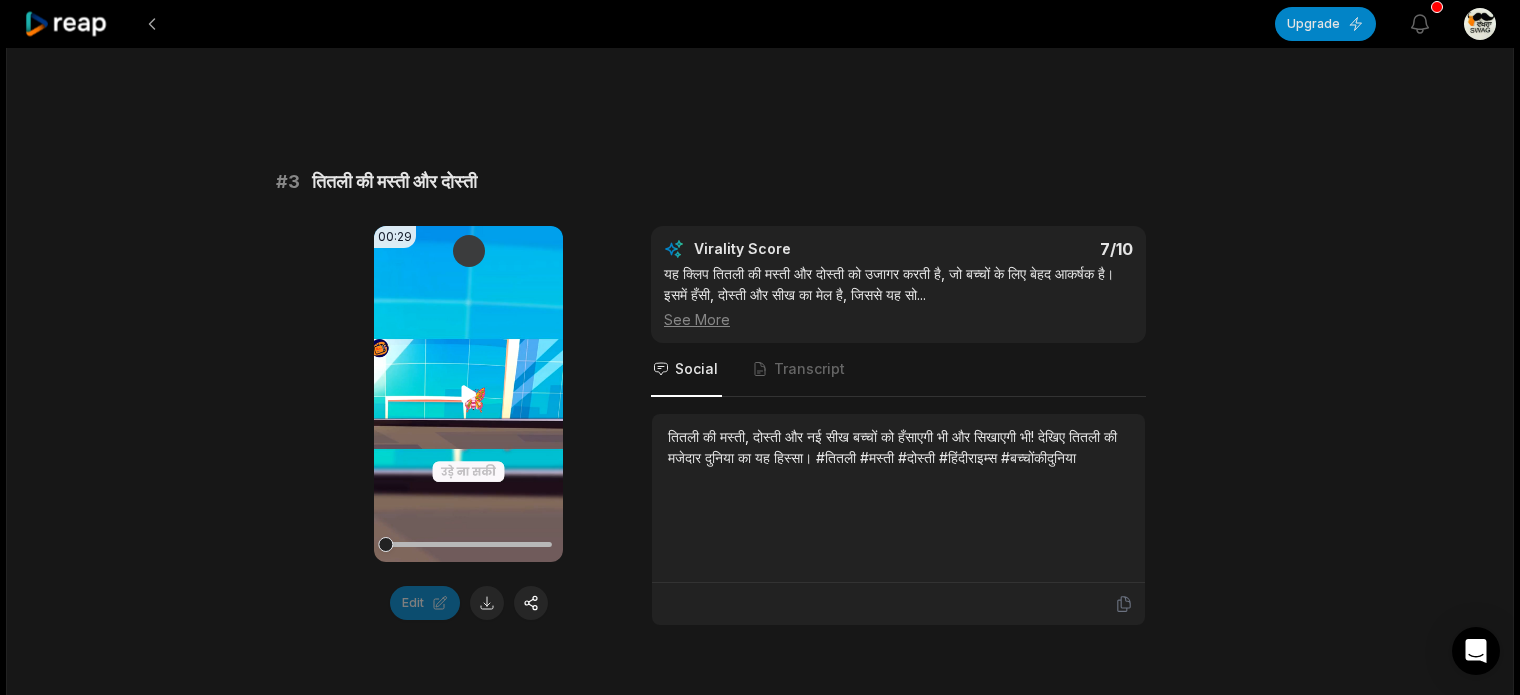 click 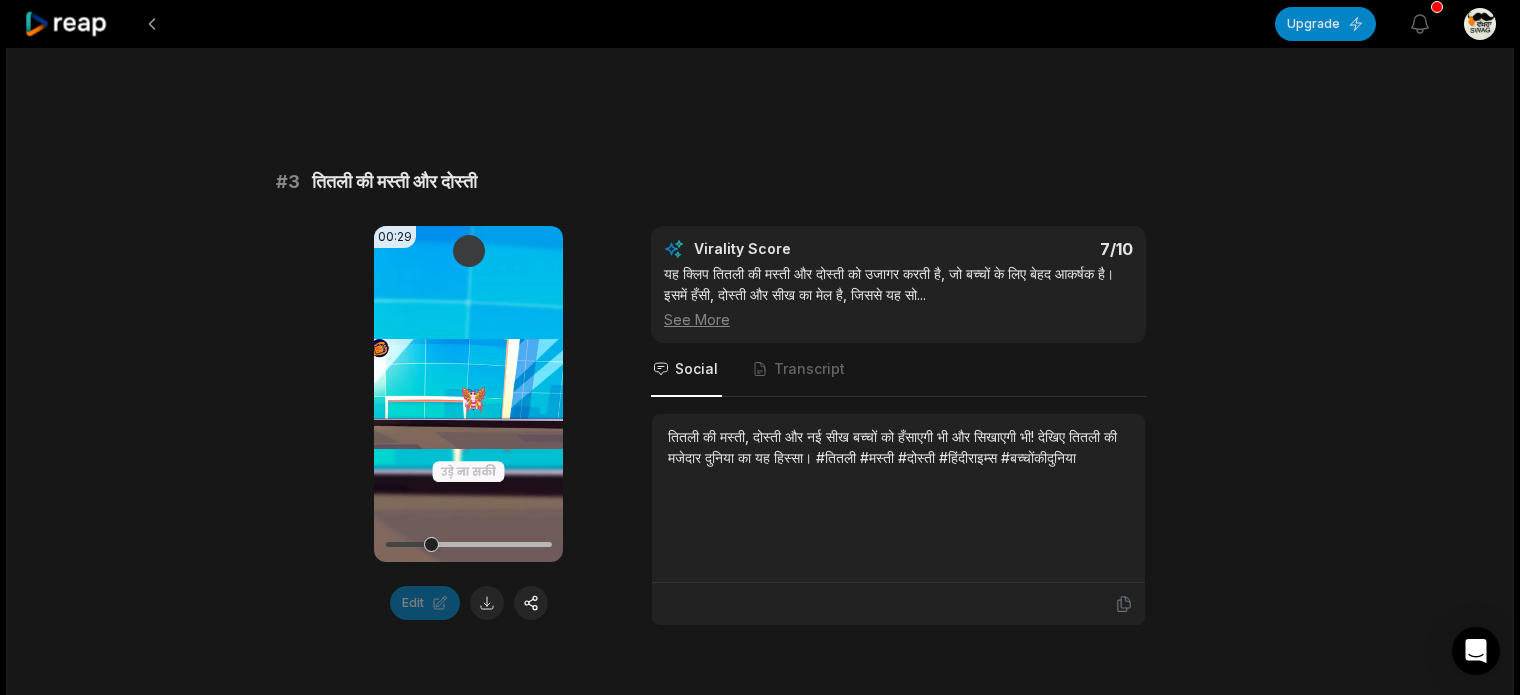 click on "00:29 Your browser does not support mp4 format. Edit Virality Score 7 /10 यह क्लिप तितली की मस्ती और दोस्ती को उजागर करती है, जो बच्चों के लिए बेहद आकर्षक है। इसमें हँसी, दोस्ती और सीख का मेल है, जिससे यह सो ...   See More Social Transcript तितली की मस्ती, दोस्ती और नई सीख बच्चों को हँसाएगी भी और सिखाएगी भी! देखिए तितली की मजेदार दुनिया का यह हिस्सा। #तितली #मस्ती #दोस्ती #हिंदीराइम्स #बच्चोंकीदुनिया" at bounding box center (760, 426) 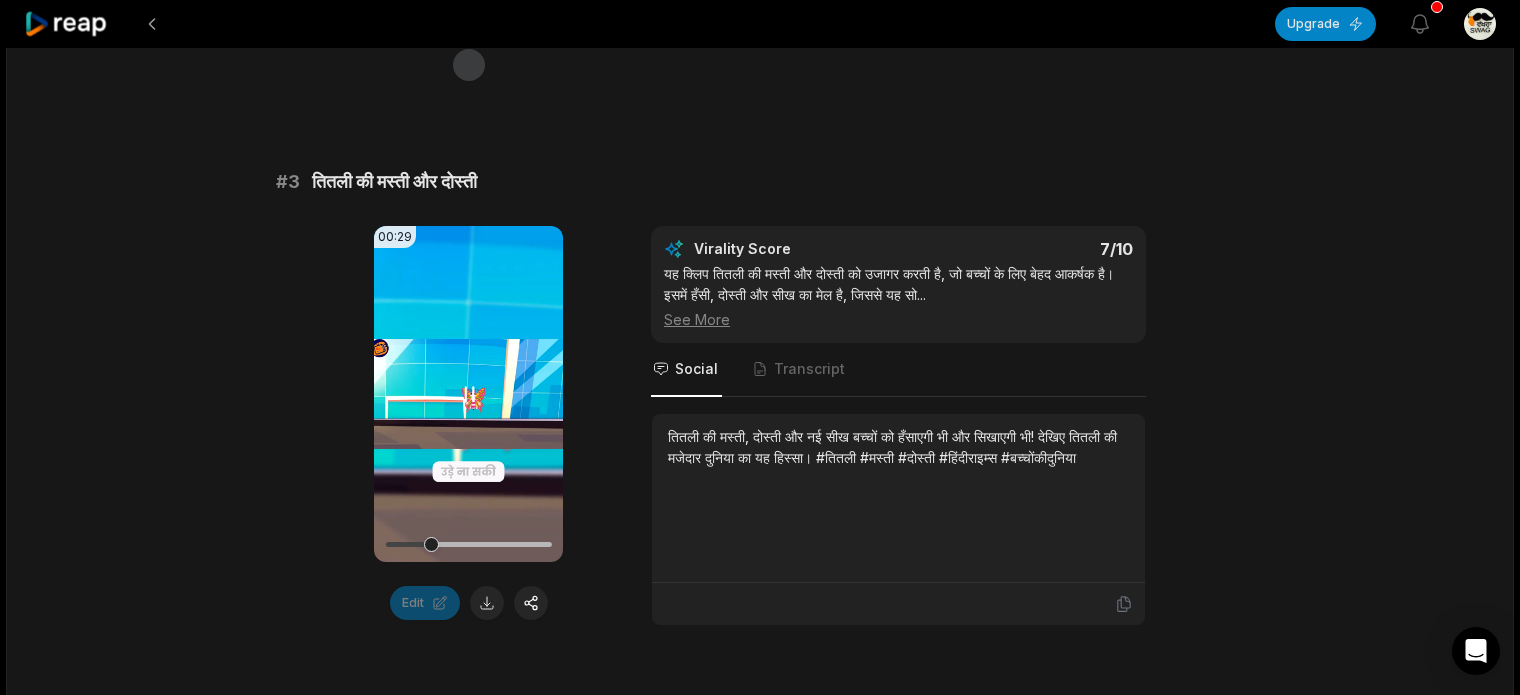 click at bounding box center (468, 544) 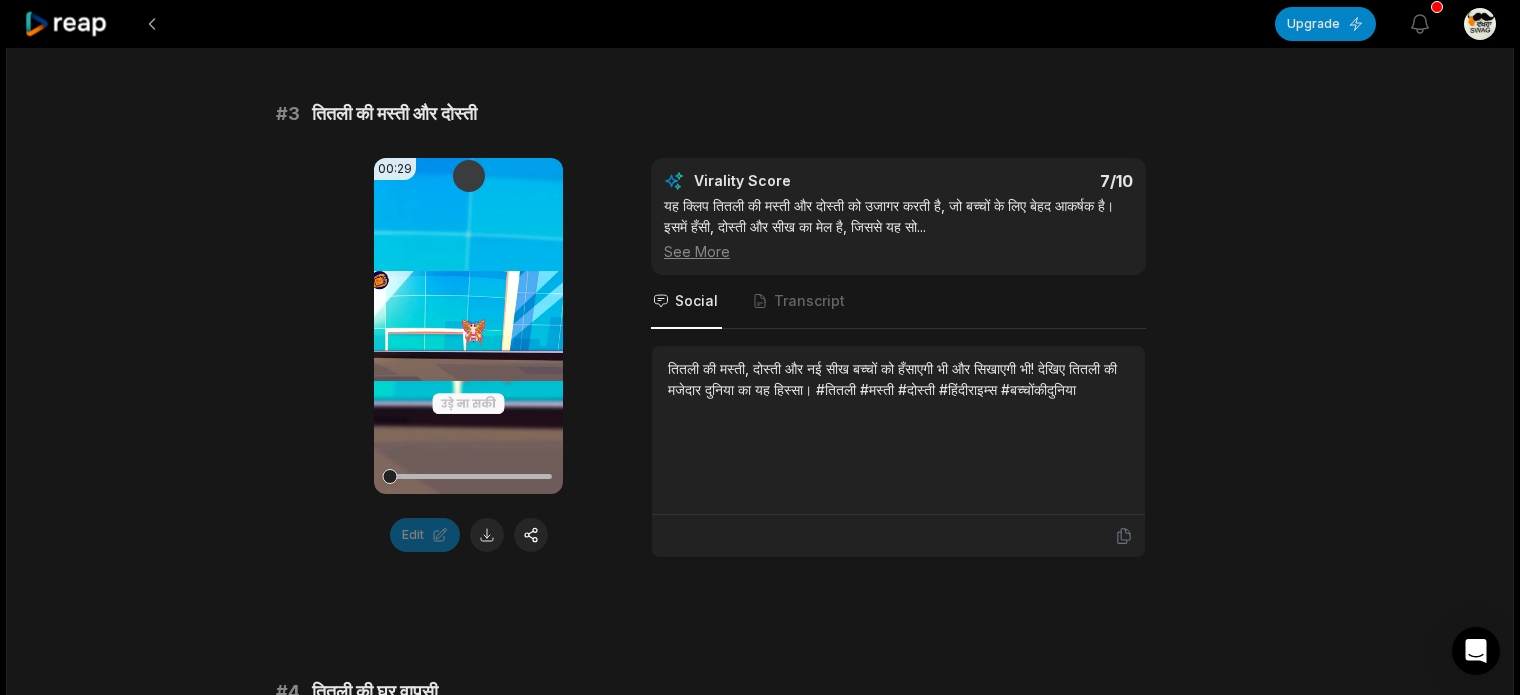 scroll, scrollTop: 1338, scrollLeft: 0, axis: vertical 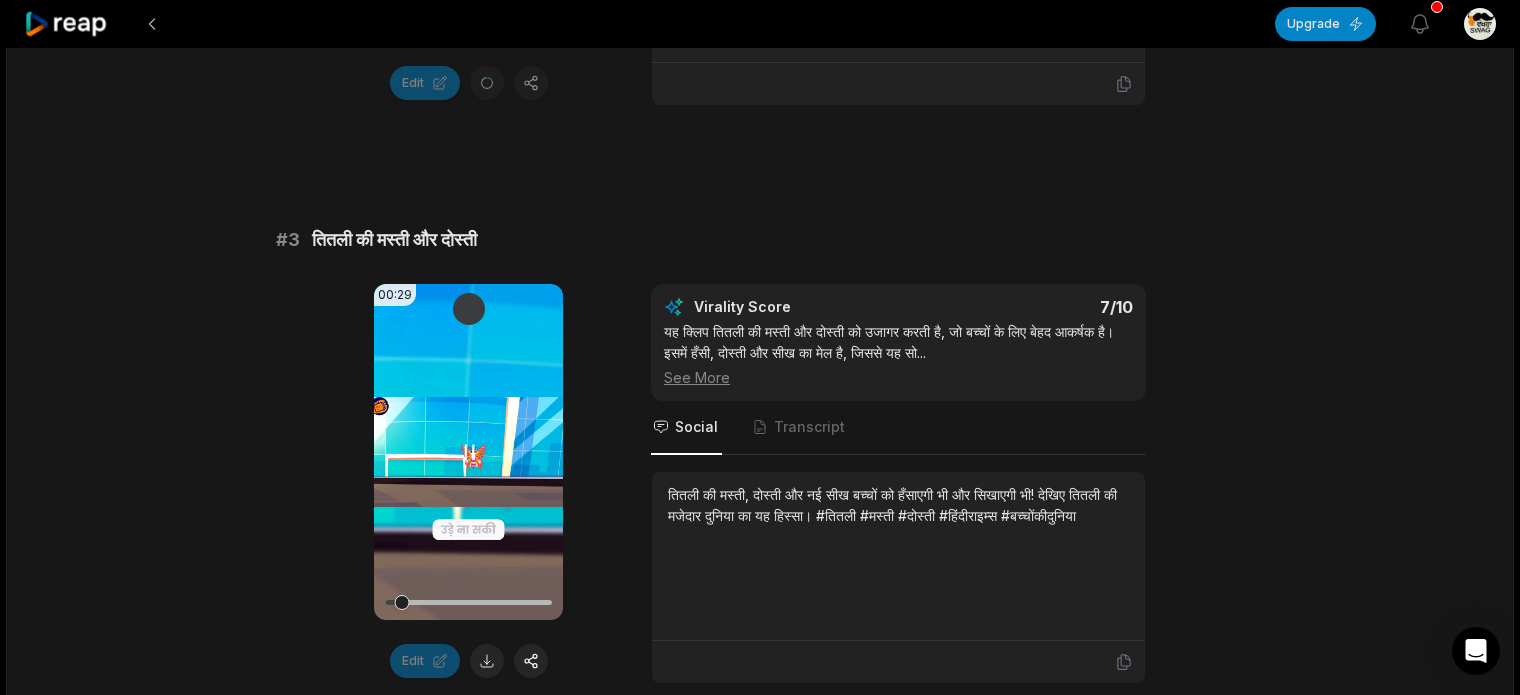 click on "Your browser does not support mp4 format." at bounding box center [468, 452] 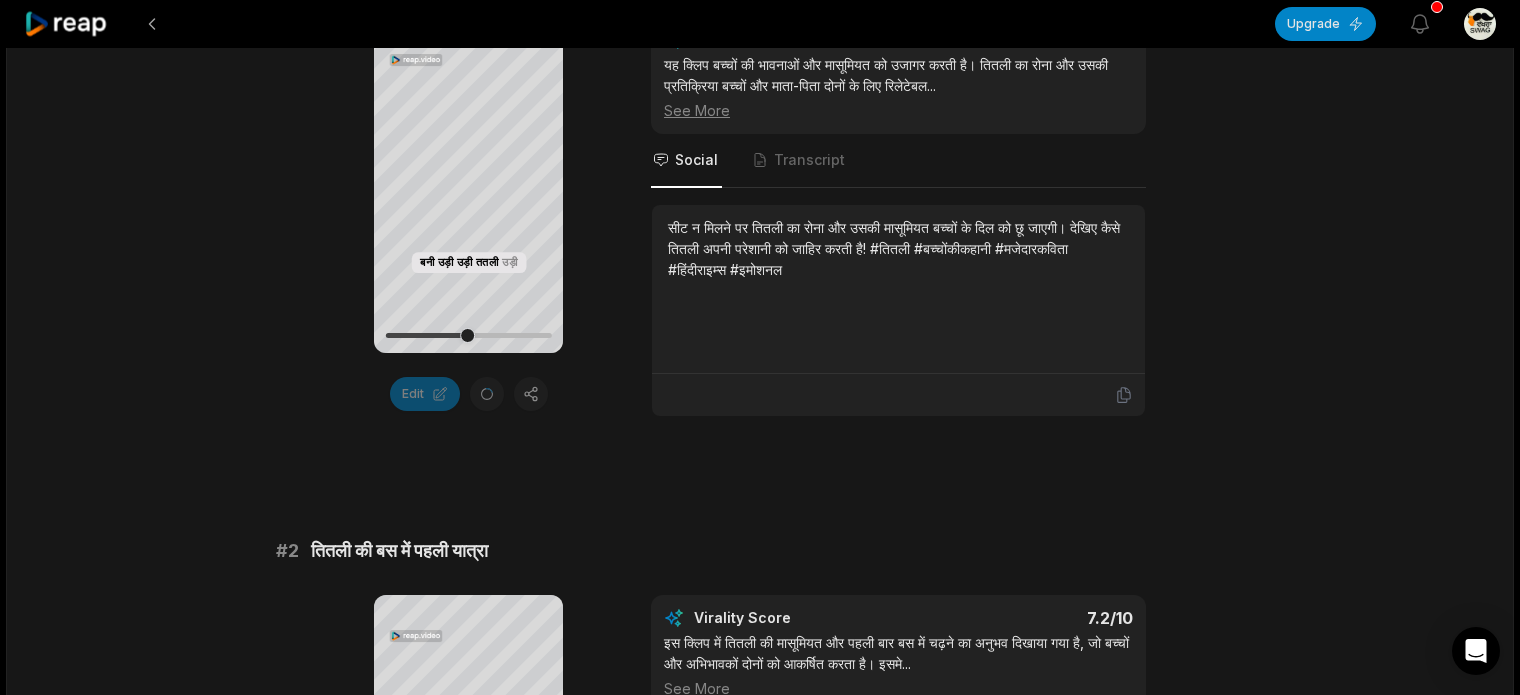 scroll, scrollTop: 0, scrollLeft: 0, axis: both 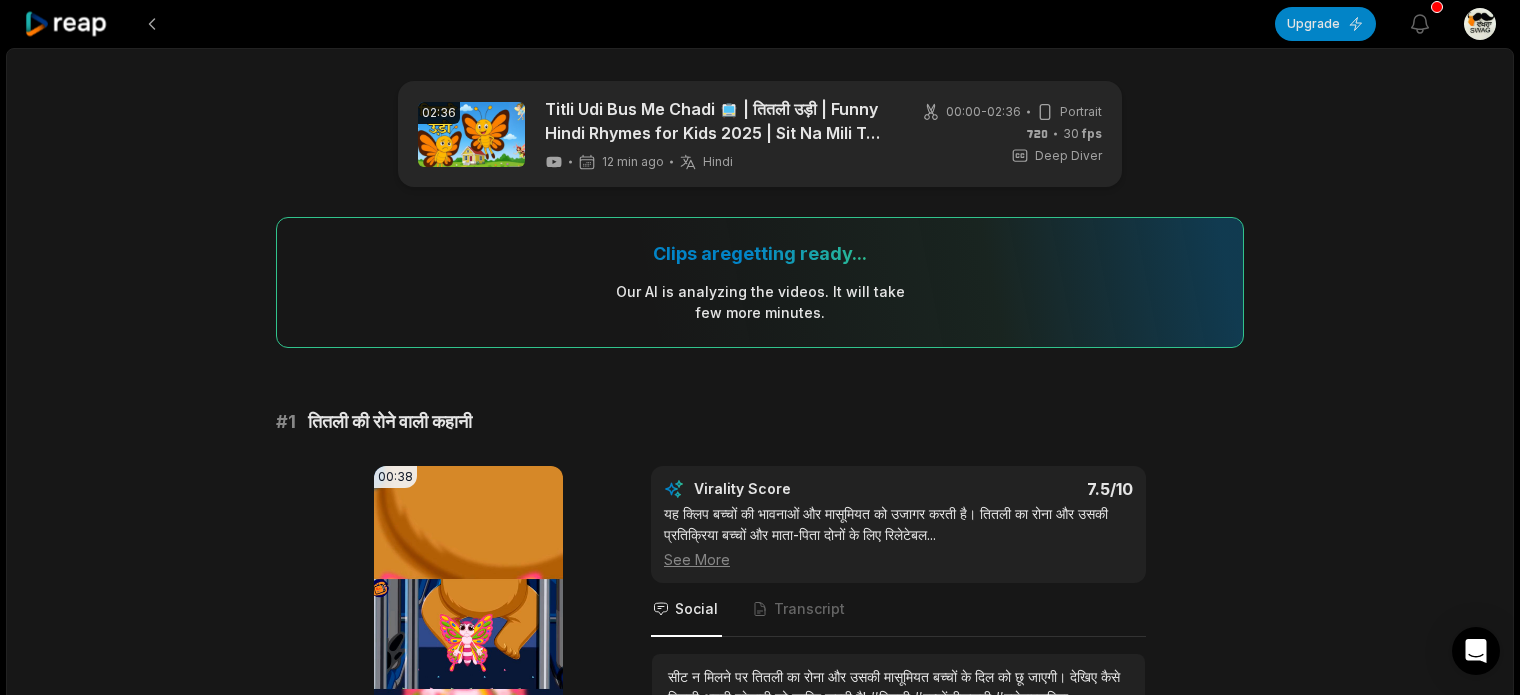 click on "00:38 Your browser does not support mp4 format. Edit Virality Score 7.5 /10 यह क्लिप बच्चों की भावनाओं और मासूमियत को उजागर करती है। तितली का रोना और उसकी प्रतिक्रिया बच्चों और माता-पिता दोनों के लिए रिलेटेबल  ...   See More Social Transcript सीट न मिलने पर तितली का रोना और उसकी मासूमियत बच्चों के दिल को छू जाएगी। देखिए कैसे तितली अपनी परेशानी को जाहिर करती है! #तितली #बच्चोंकीकहानी #मजेदारकविता #हिंदीराइम्स #इमोशनल" at bounding box center [760, 666] 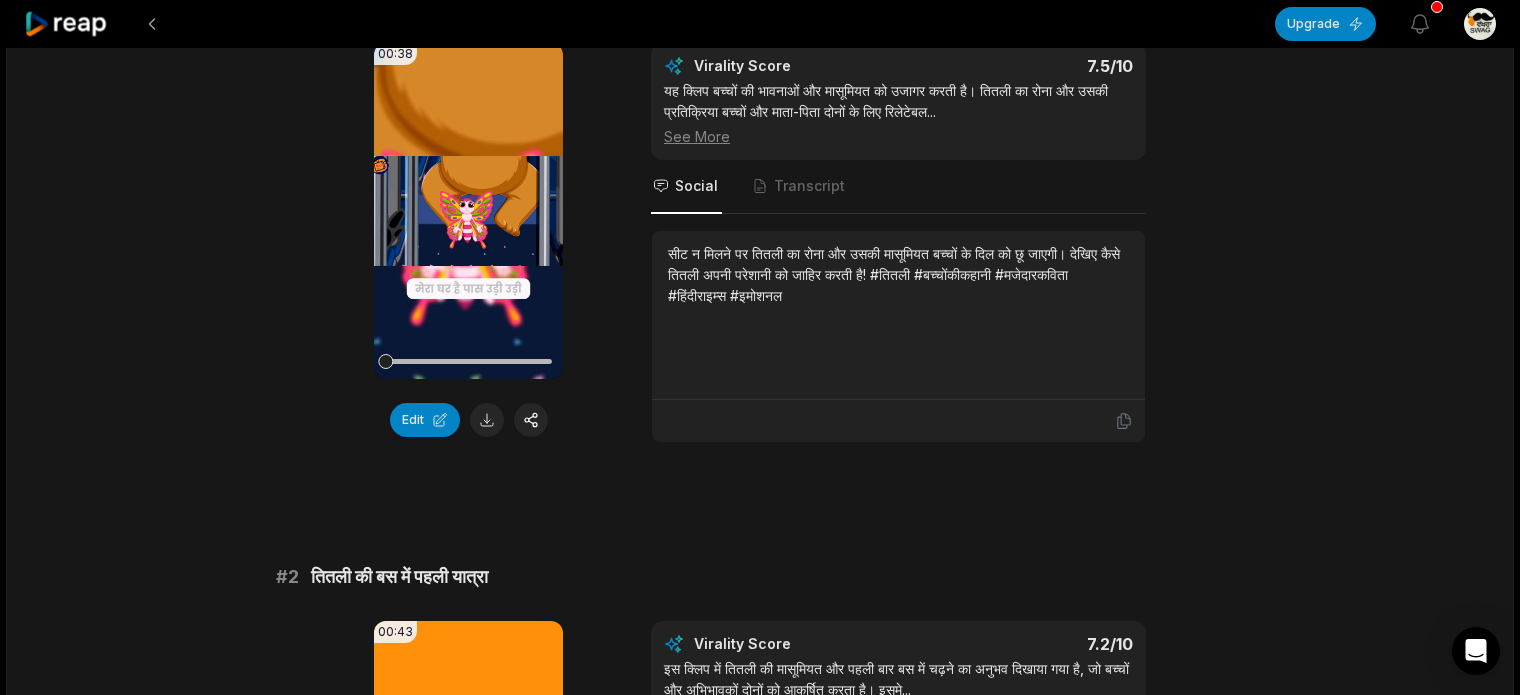 scroll, scrollTop: 206, scrollLeft: 0, axis: vertical 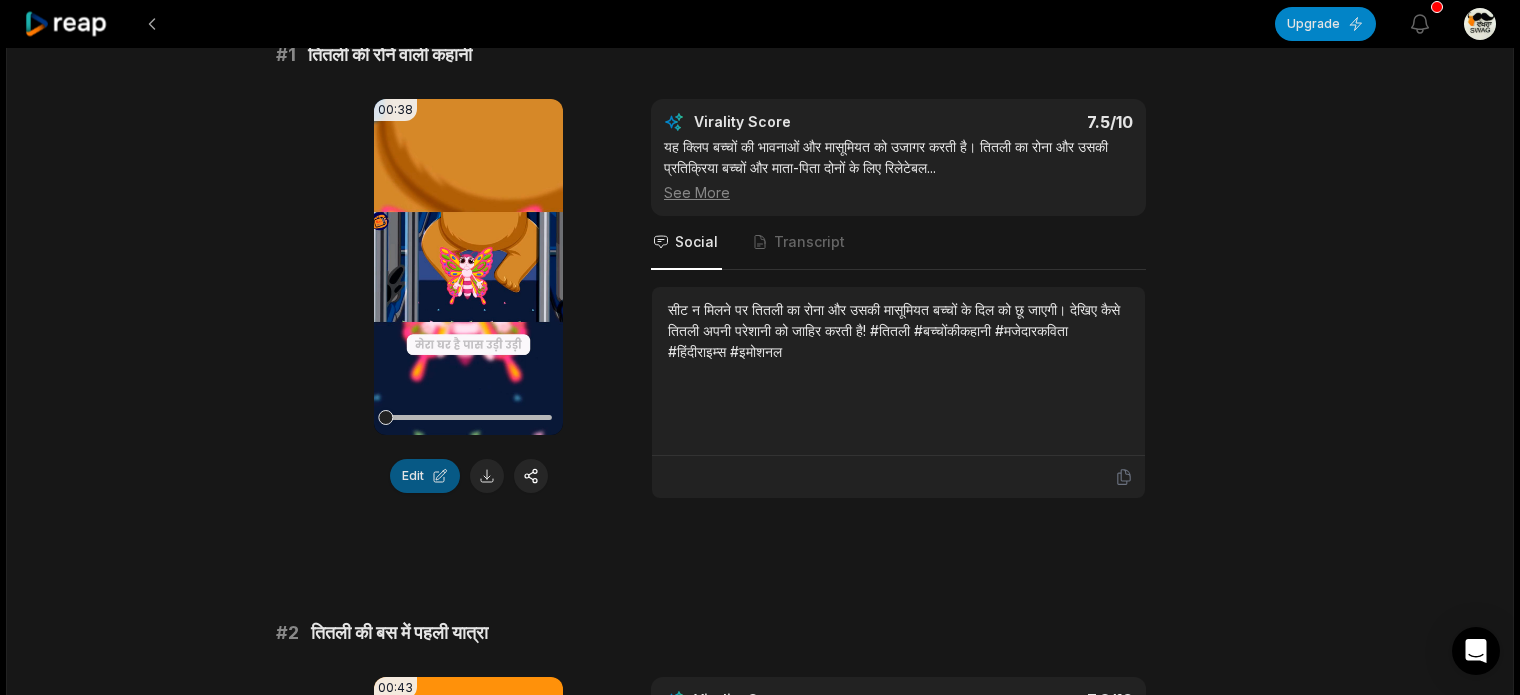 click on "Edit" at bounding box center (425, 476) 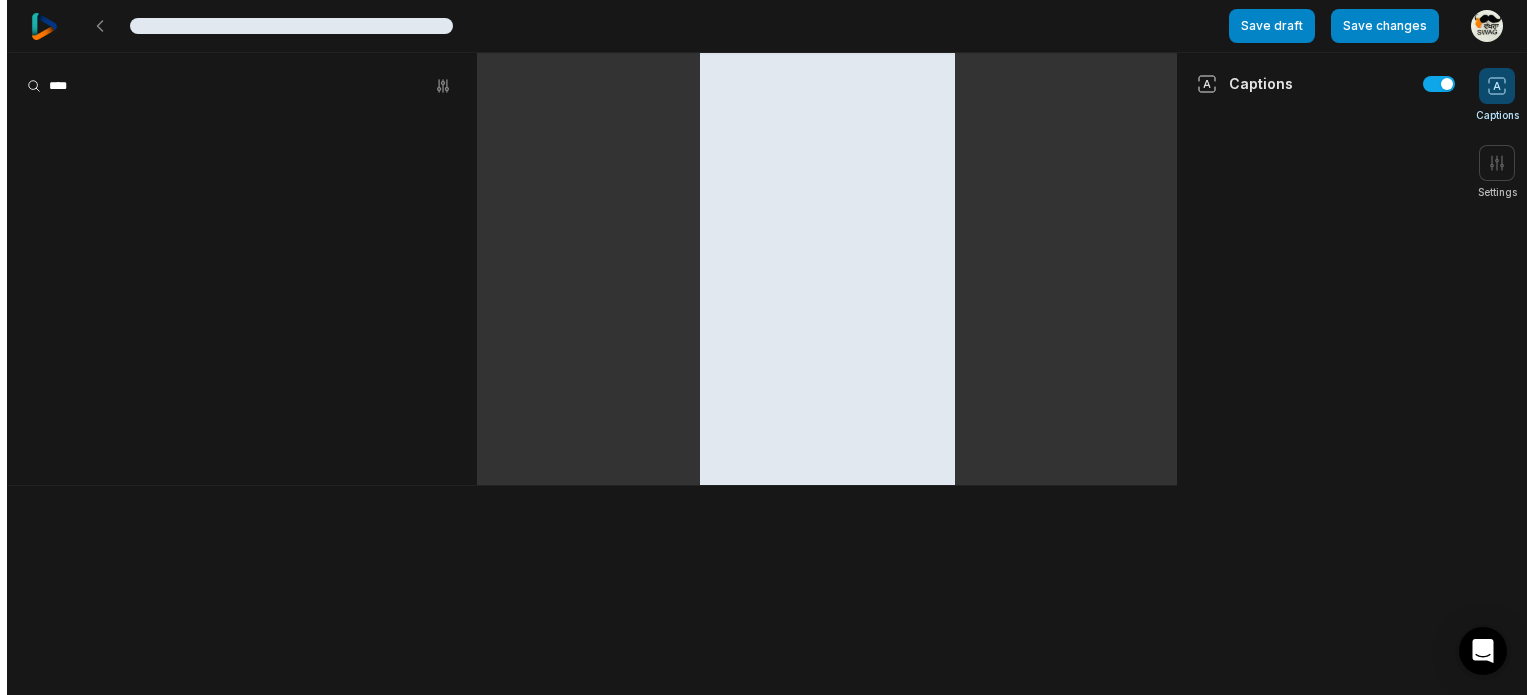 scroll, scrollTop: 0, scrollLeft: 0, axis: both 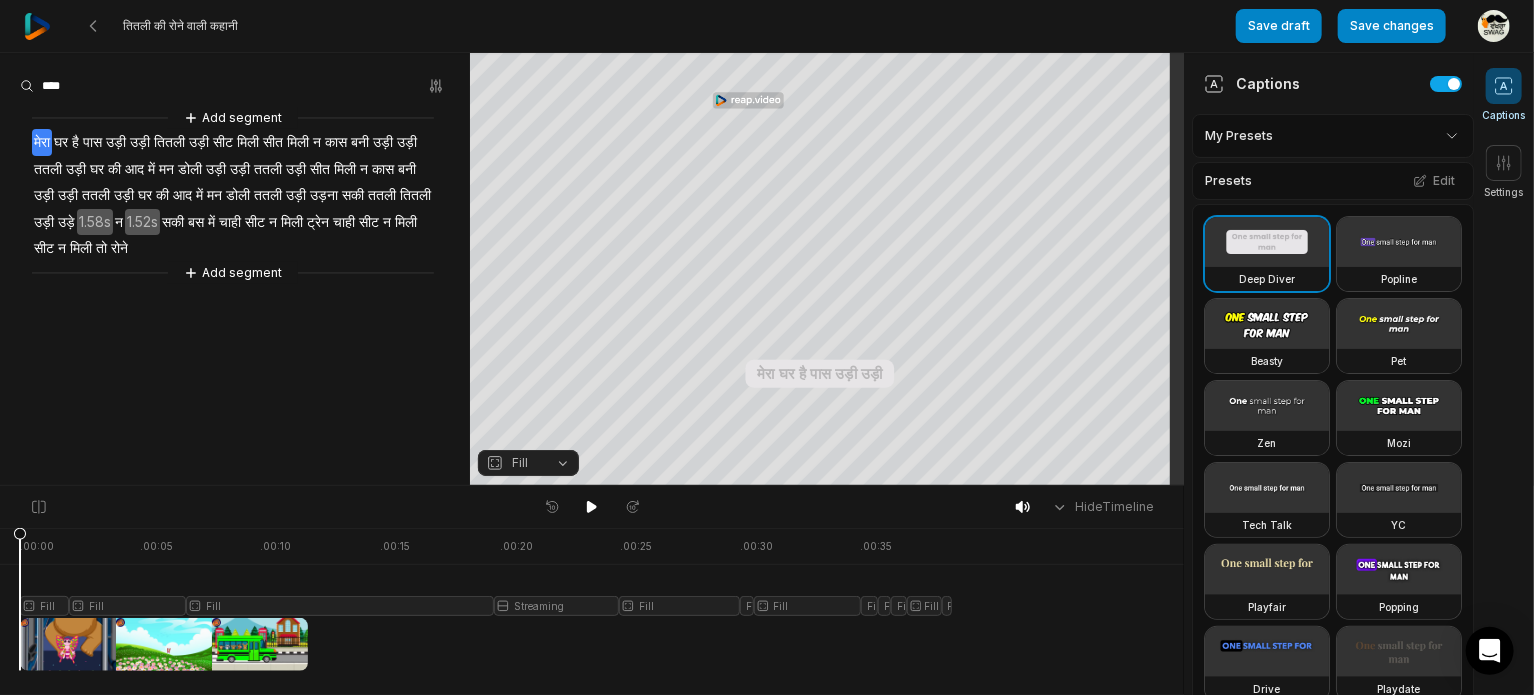 click at bounding box center (486, 599) 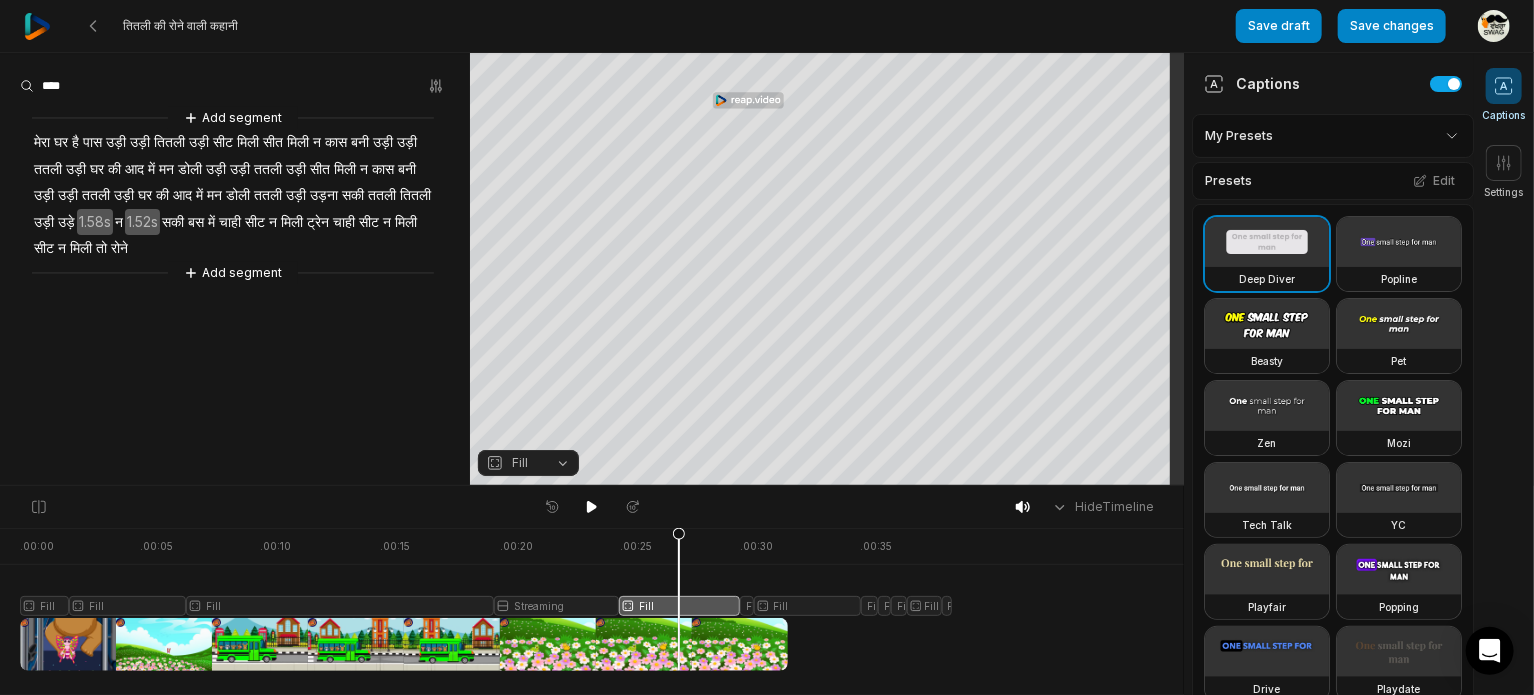 click at bounding box center [486, 599] 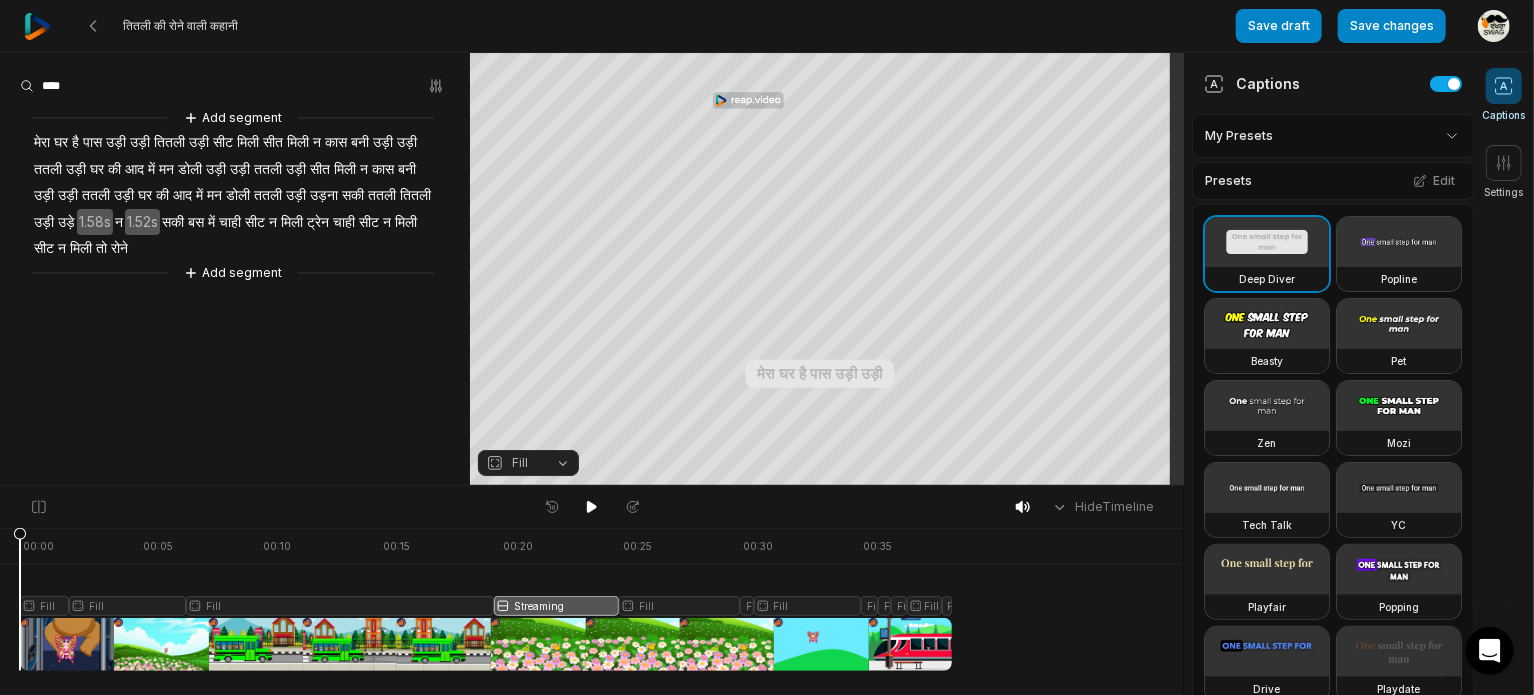 drag, startPoint x: 570, startPoint y: 533, endPoint x: 20, endPoint y: 513, distance: 550.3635 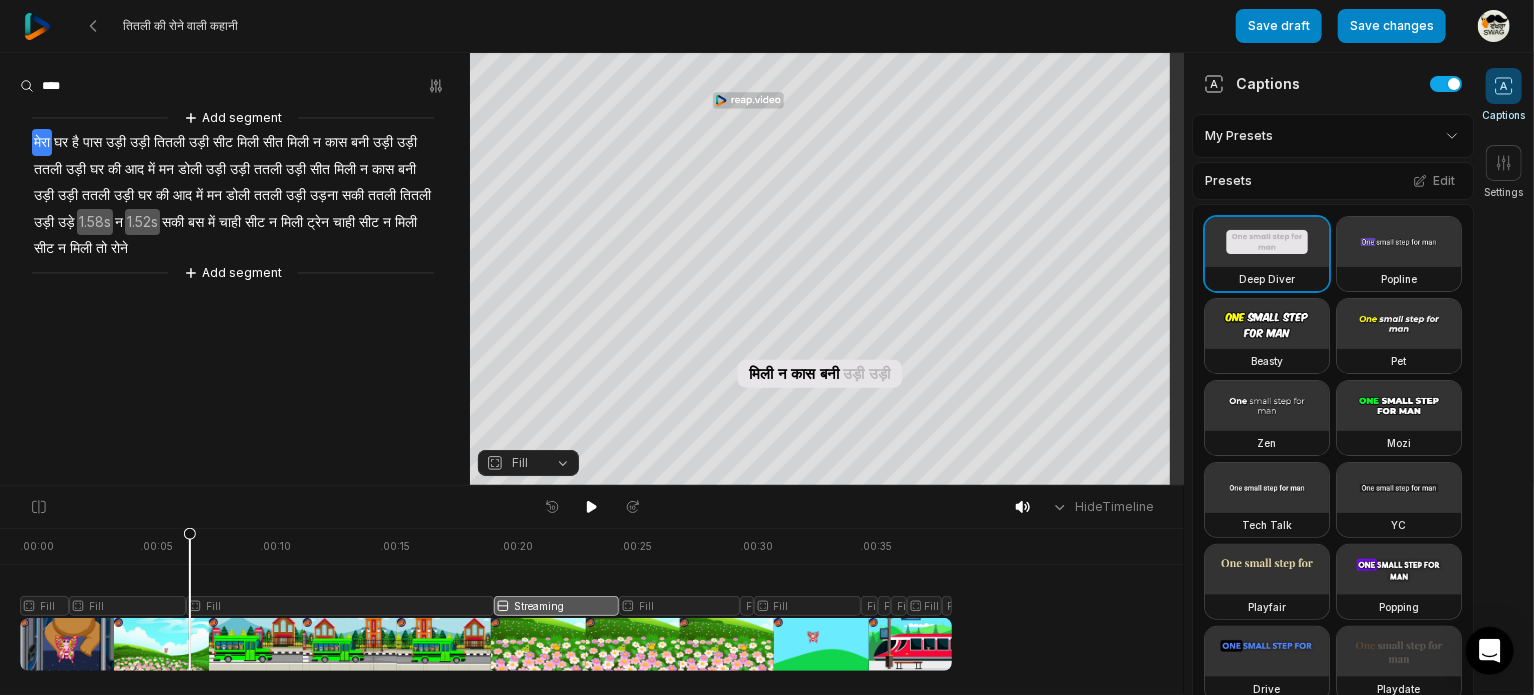 click at bounding box center (486, 599) 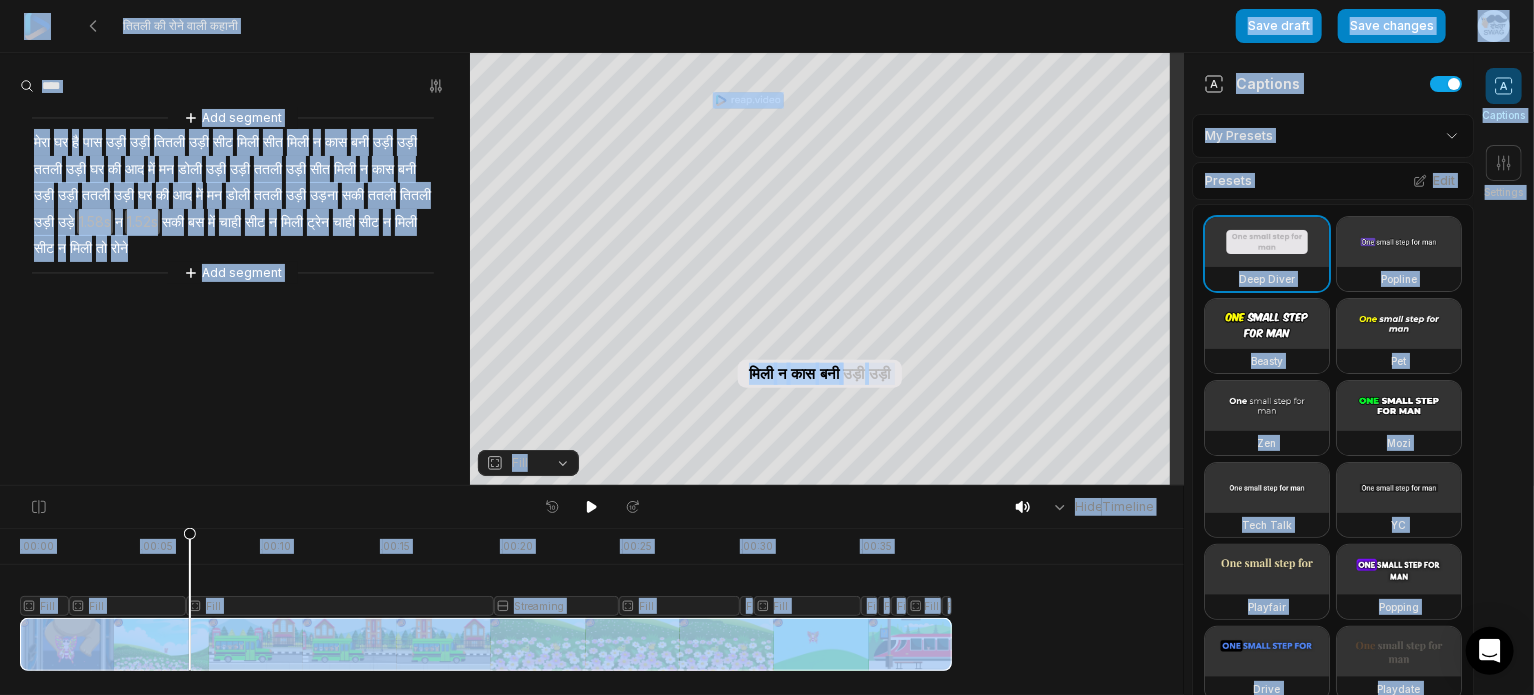 click on "तितली" at bounding box center (415, 195) 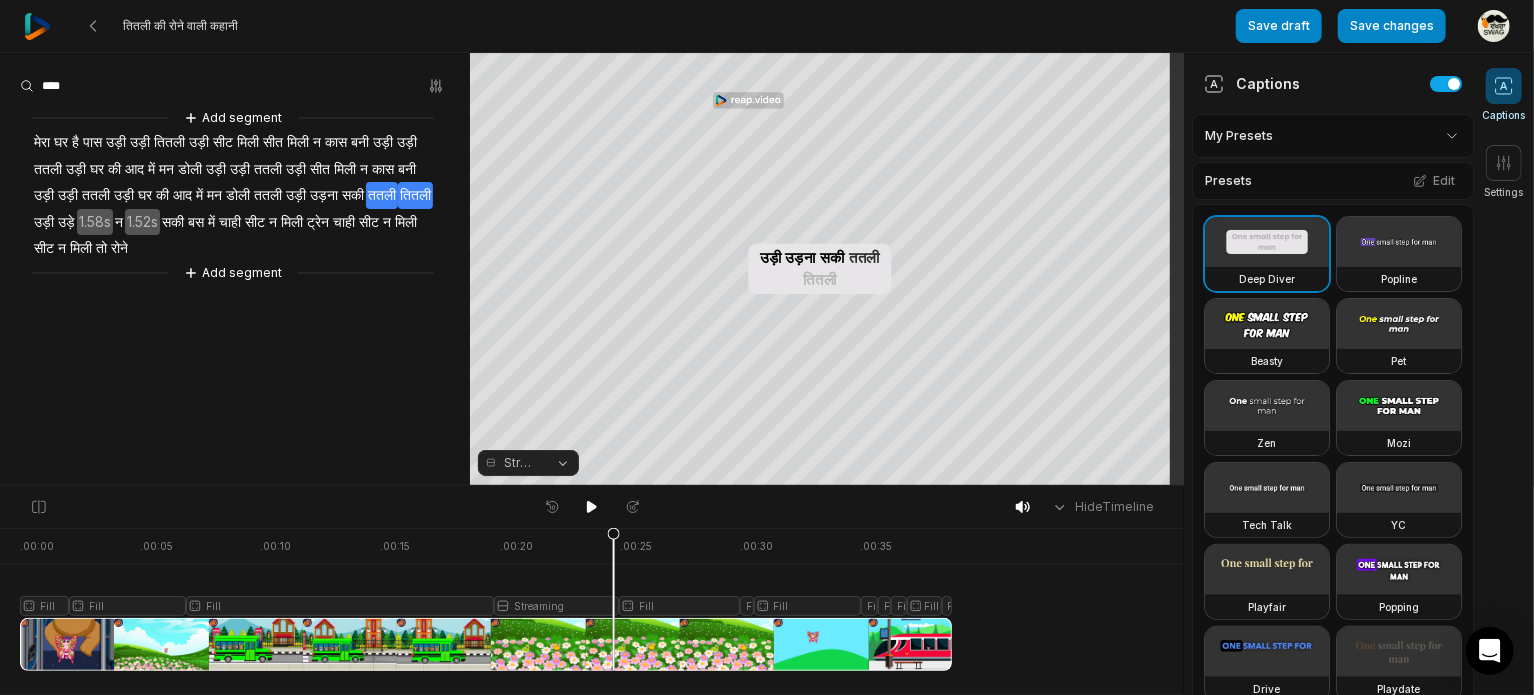 click on "तितली" at bounding box center (415, 195) 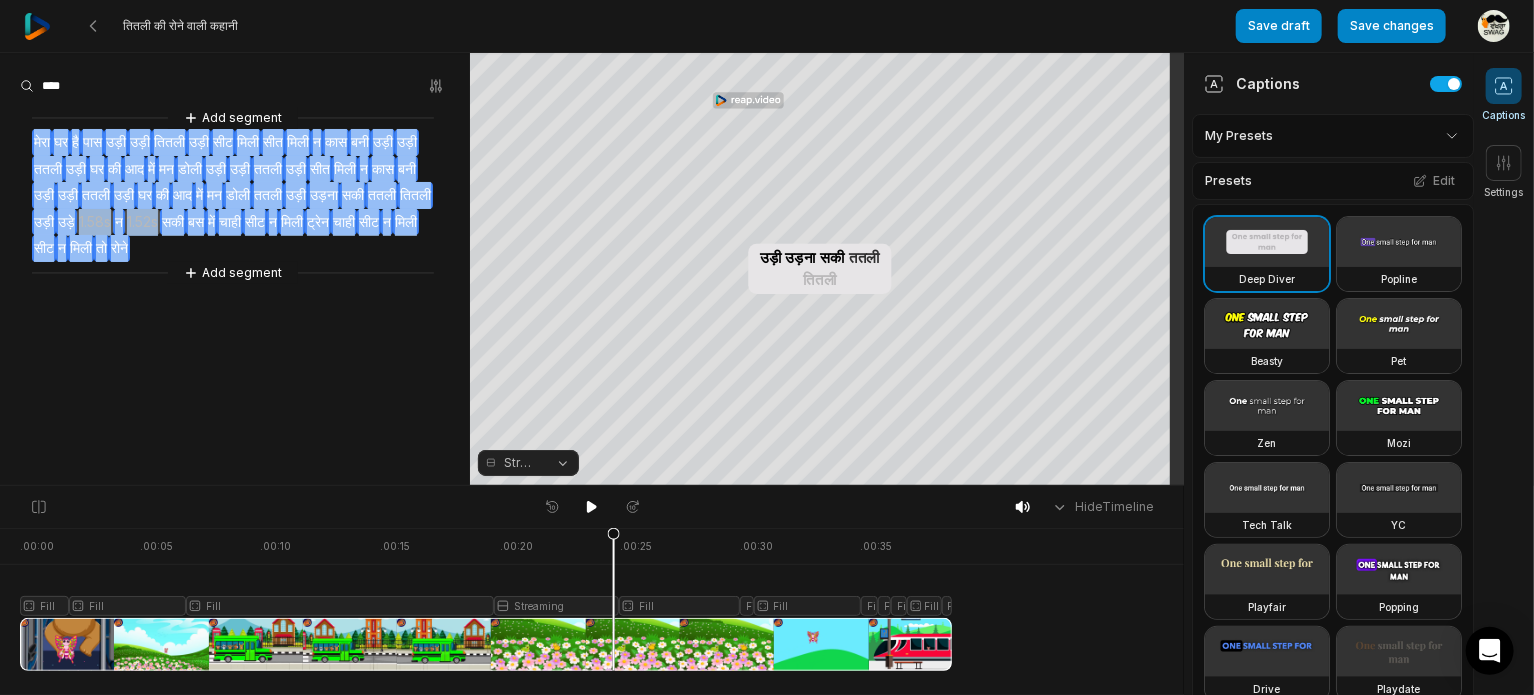 click on "तितली" at bounding box center (415, 195) 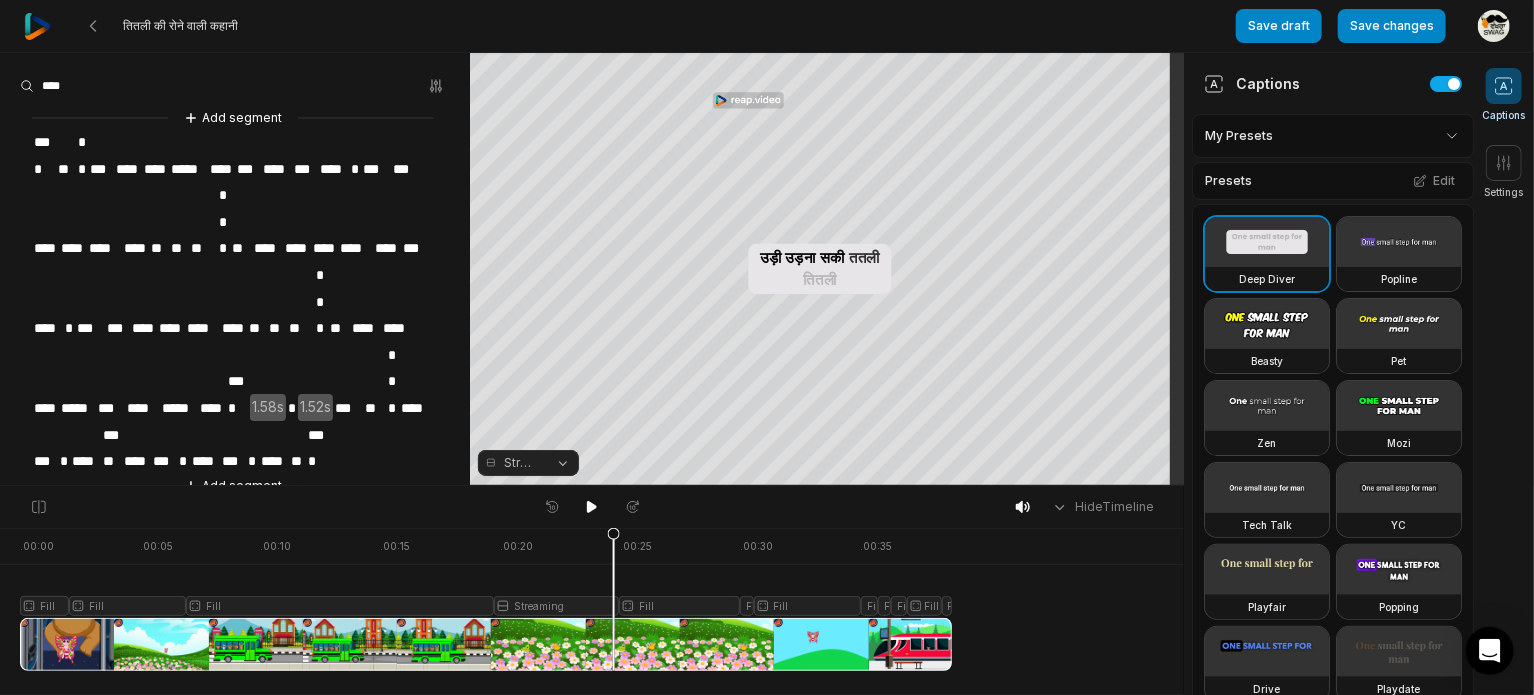 click on "*****" at bounding box center (179, 408) 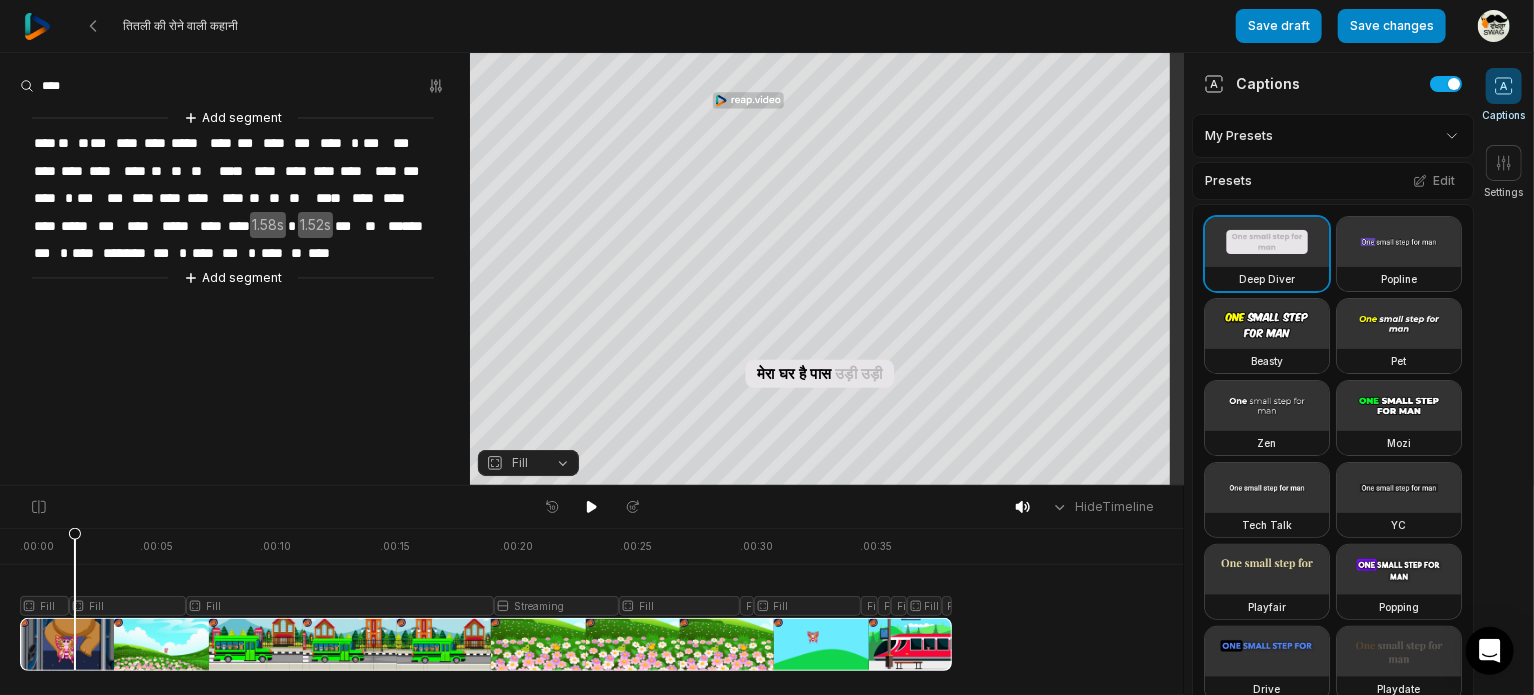 click at bounding box center [486, 599] 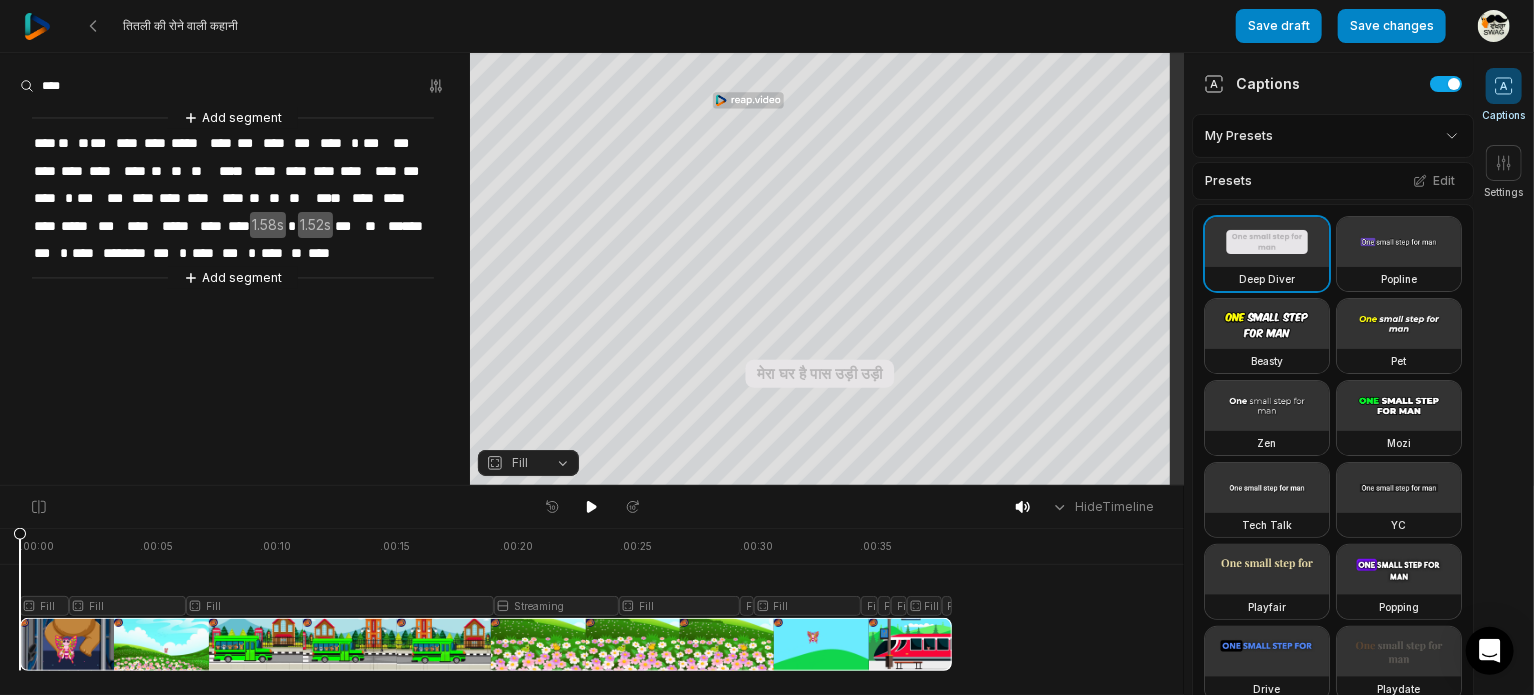 drag, startPoint x: 75, startPoint y: 544, endPoint x: -1, endPoint y: 545, distance: 76.00658 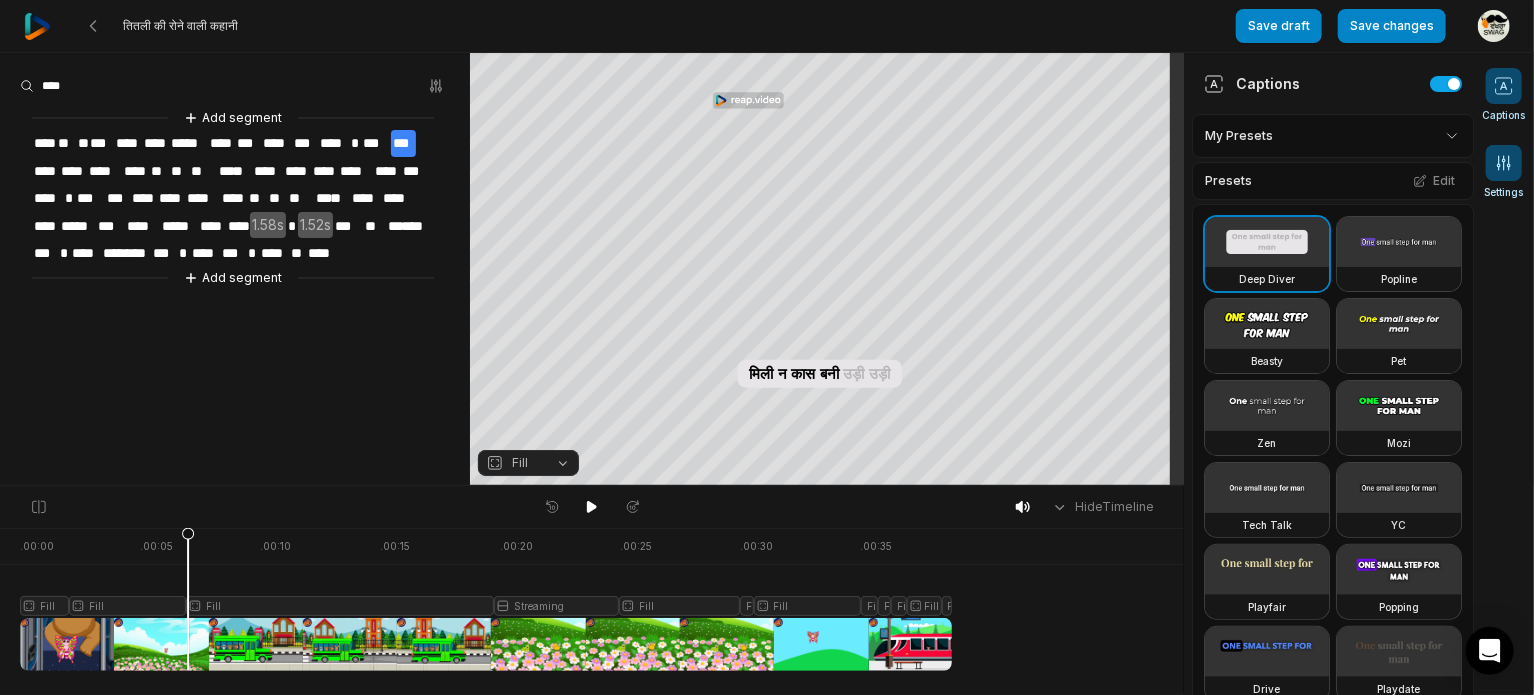click 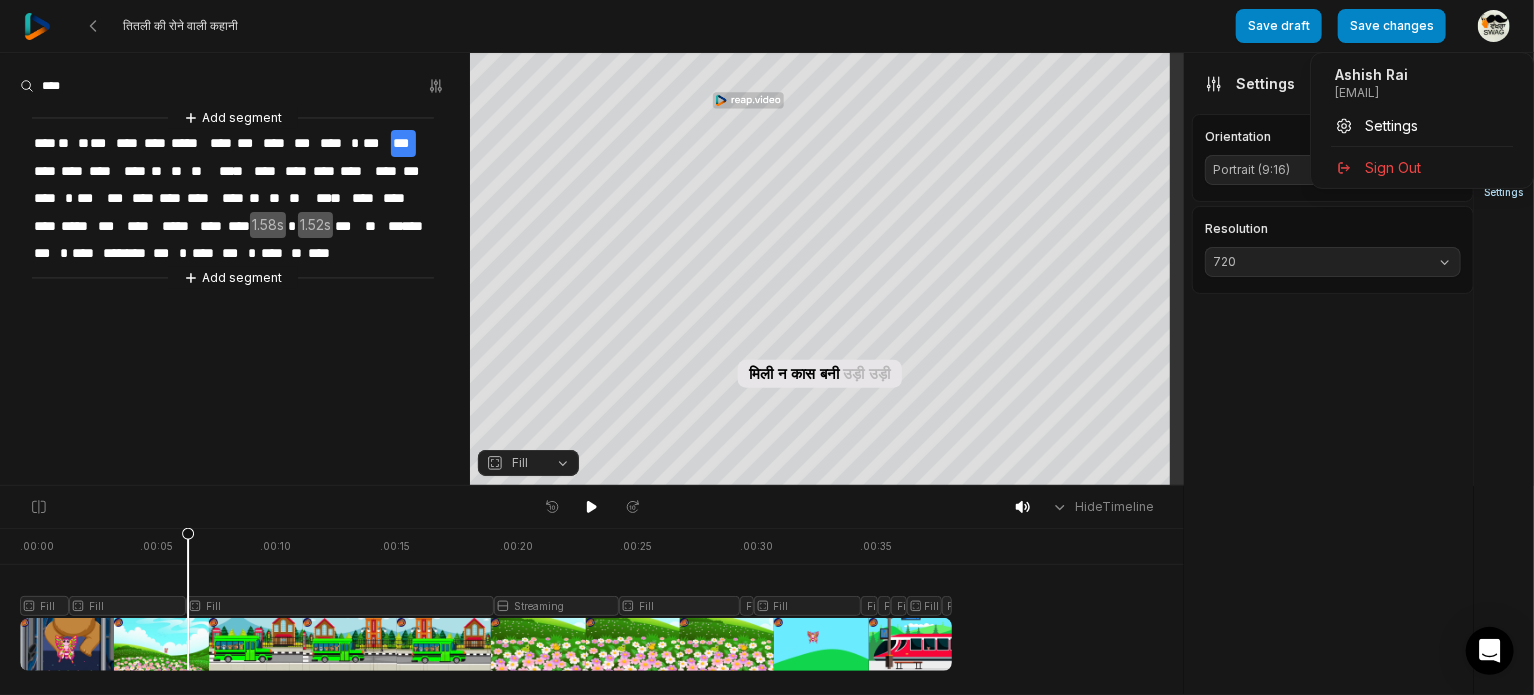 click on "तितली की रोने वाली कहानी Save draft Save changes Open user menu Captions Settings Your browser does not support mp4 format. Your browser does not support mp4 format. मेरा   घर   है   पास   उड़ी   उड़ी तितली   उड़ी   सीट   मिली   सीत मिली   न   कास   बनी   उड़ी   उड़ी ततली   उड़ी   घर   की   आद   में मन   डोली   उड़ी   उड़ी   ततली उड़ी   सीत   मिली   न   कास बनी   उड़ी   उड़ी   ततली   उड़ी घर   की   आद   में   मन   डोली ततली उड़ी   उड़ना   सकी   ततली तितली उड़ी   उड़े   न सकी बस   में   चाही   सीट   न   मिली ट्रेन   चाही" at bounding box center [767, 347] 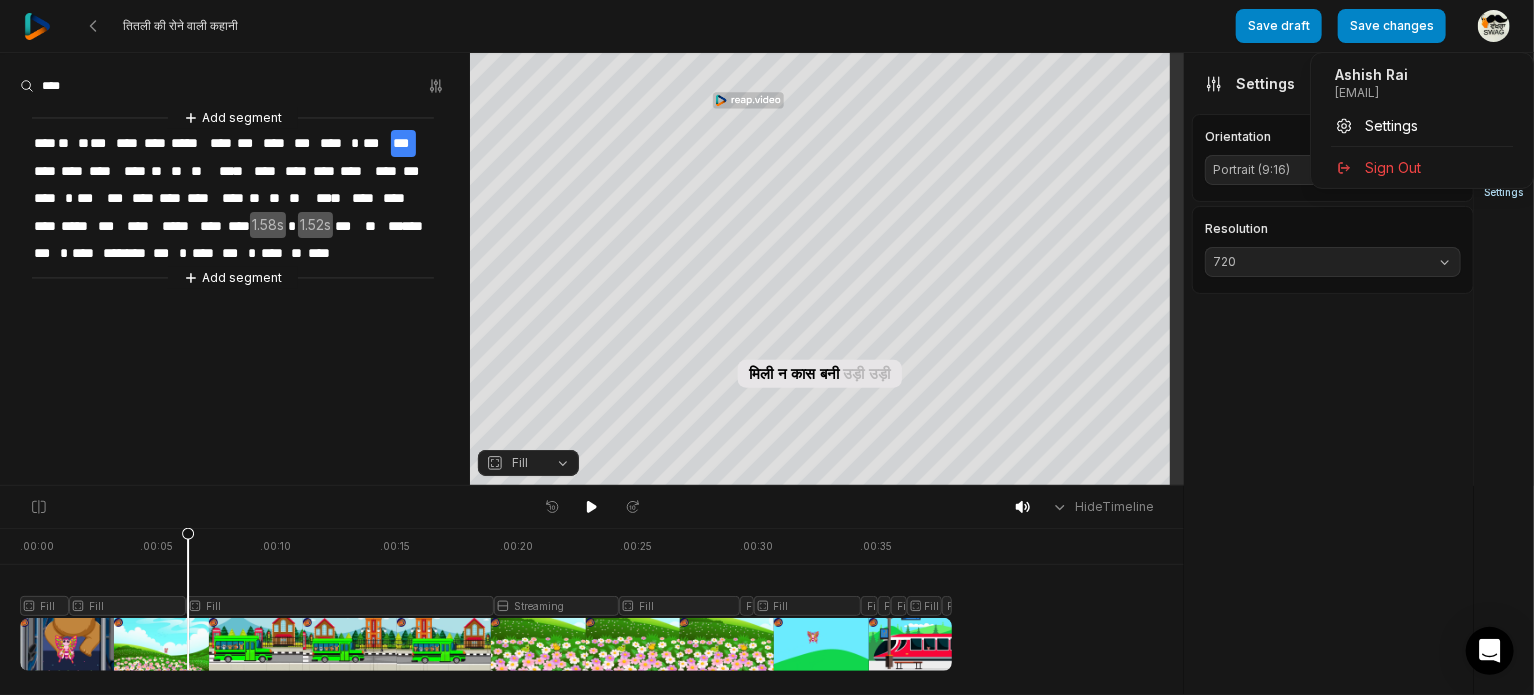 click on "तितली की रोने वाली कहानी Save draft Save changes Open user menu Captions Settings Your browser does not support mp4 format. Your browser does not support mp4 format. मेरा   घर   है   पास   उड़ी   उड़ी तितली   उड़ी   सीट   मिली   सीत मिली   न   कास   बनी   उड़ी   उड़ी ततली   उड़ी   घर   की   आद   में मन   डोली   उड़ी   उड़ी   ततली उड़ी   सीत   मिली   न   कास बनी   उड़ी   उड़ी   ततली   उड़ी घर   की   आद   में   मन   डोली ततली उड़ी   उड़ना   सकी   ततली तितली उड़ी   उड़े   न सकी बस   में   चाही   सीट   न   मिली ट्रेन   चाही" at bounding box center [767, 347] 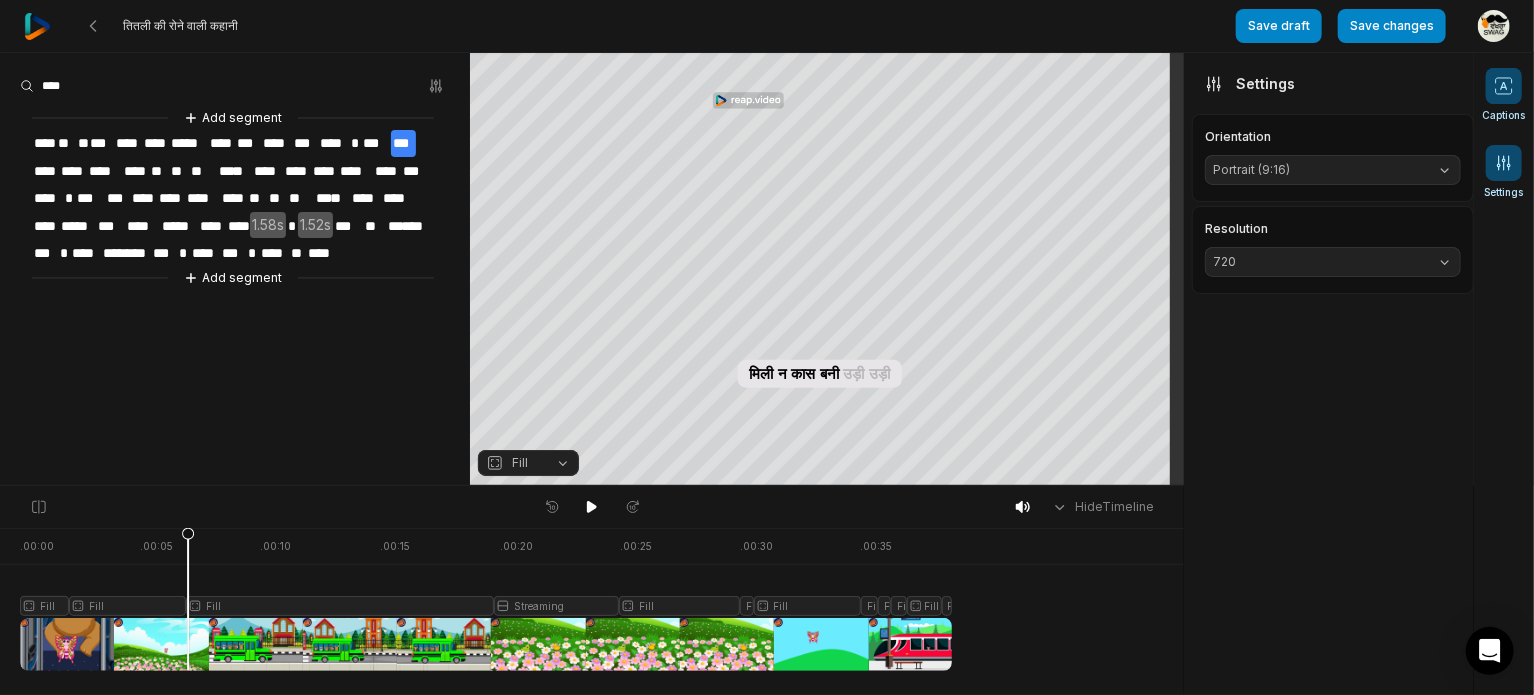 click at bounding box center [1504, 86] 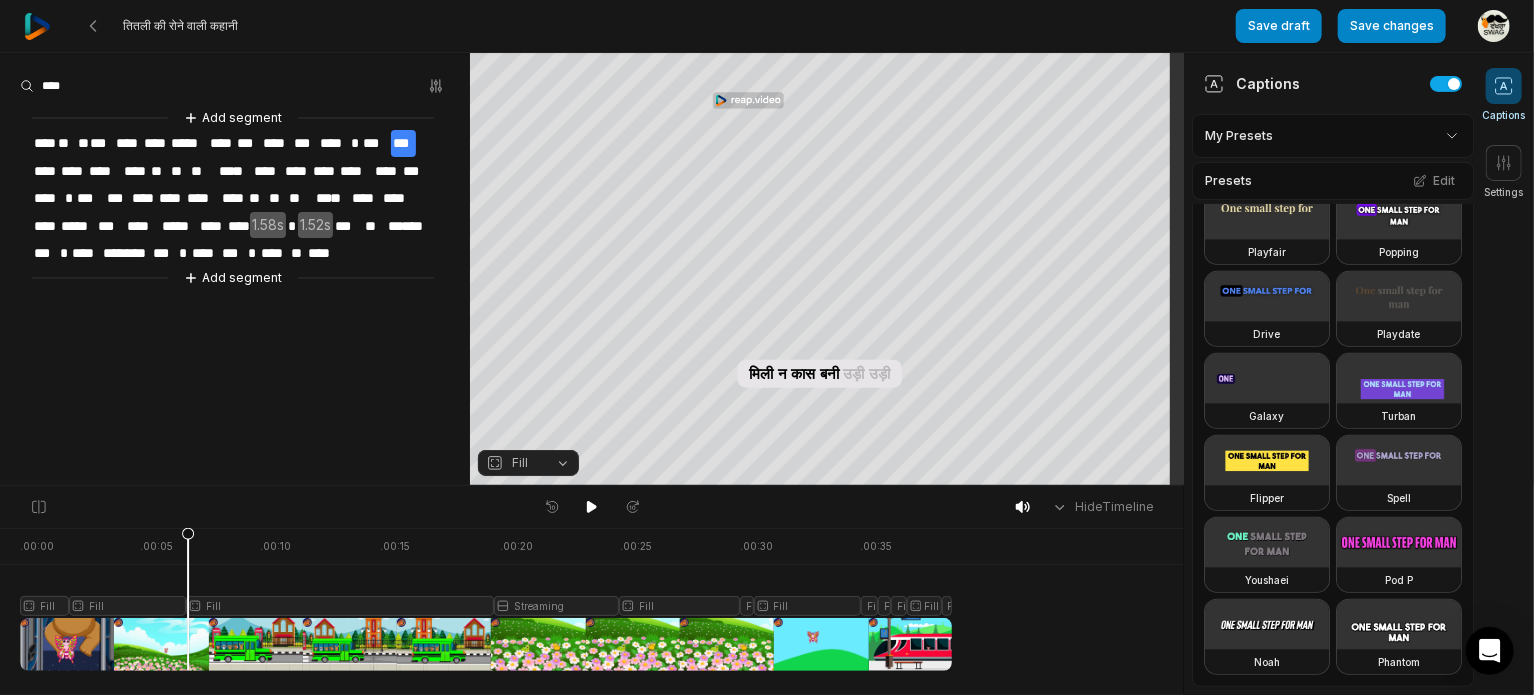 scroll, scrollTop: 0, scrollLeft: 0, axis: both 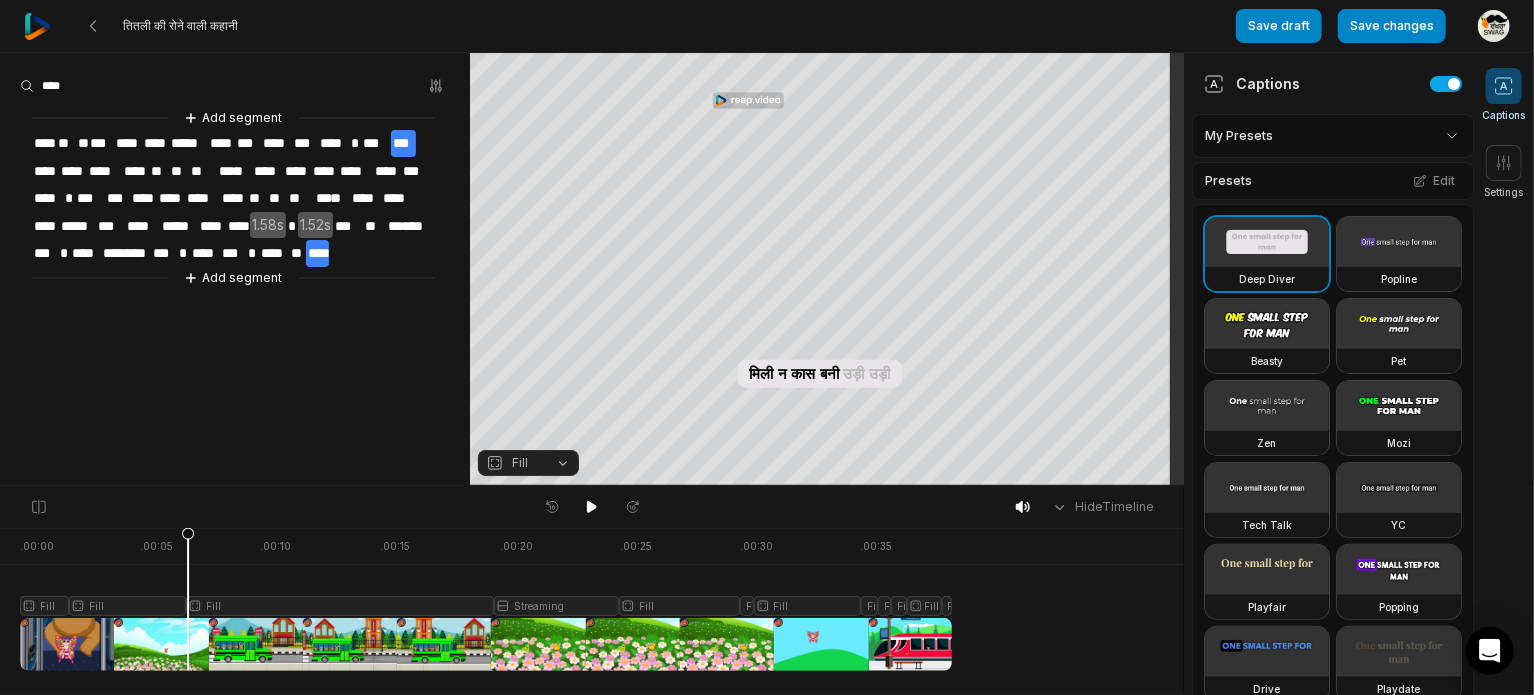 click on "Add segment **** ** ** *** **** **** ***** **** *** **** *** **** * *** *** **** **** **** **** ** ** ** *** ** **** **** **** **** **** *** **** * *** *** **** **** **** **** ** ** ** *** ** **** **** **** ***** *** **** ***** **** **** 1.58s * 1.52s *** ** *** **** *** * **** ***** **** *** * **** *** * **** ** ****   Add segment" at bounding box center (235, 198) 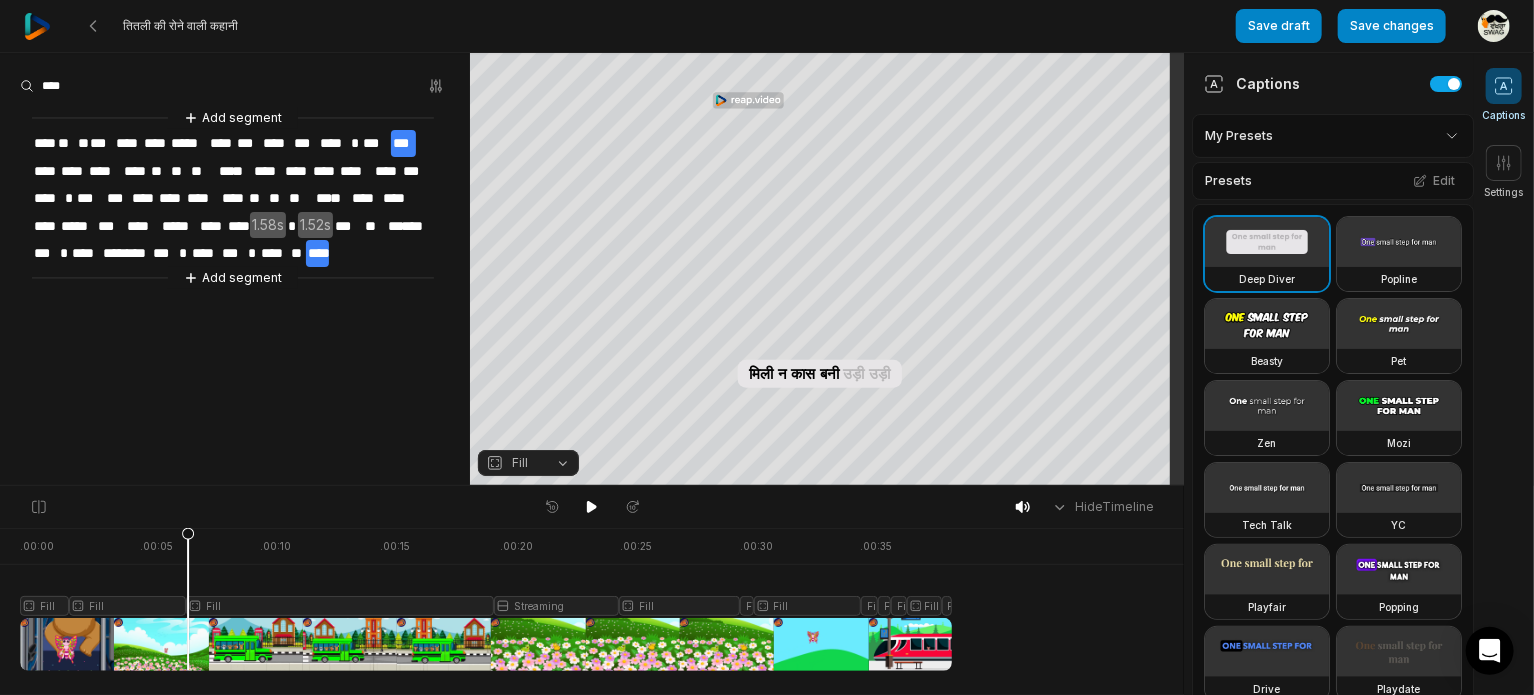 click on "Add segment **** ** ** *** **** **** ***** **** *** **** *** **** * *** *** **** **** **** **** ** ** ** *** ** **** **** **** **** **** *** **** * *** *** **** **** **** **** ** ** ** *** ** **** **** **** ***** *** **** ***** **** **** 1.58s * 1.52s *** ** *** **** *** * **** ***** **** *** * **** *** * **** ** ****   Add segment" at bounding box center (235, 198) 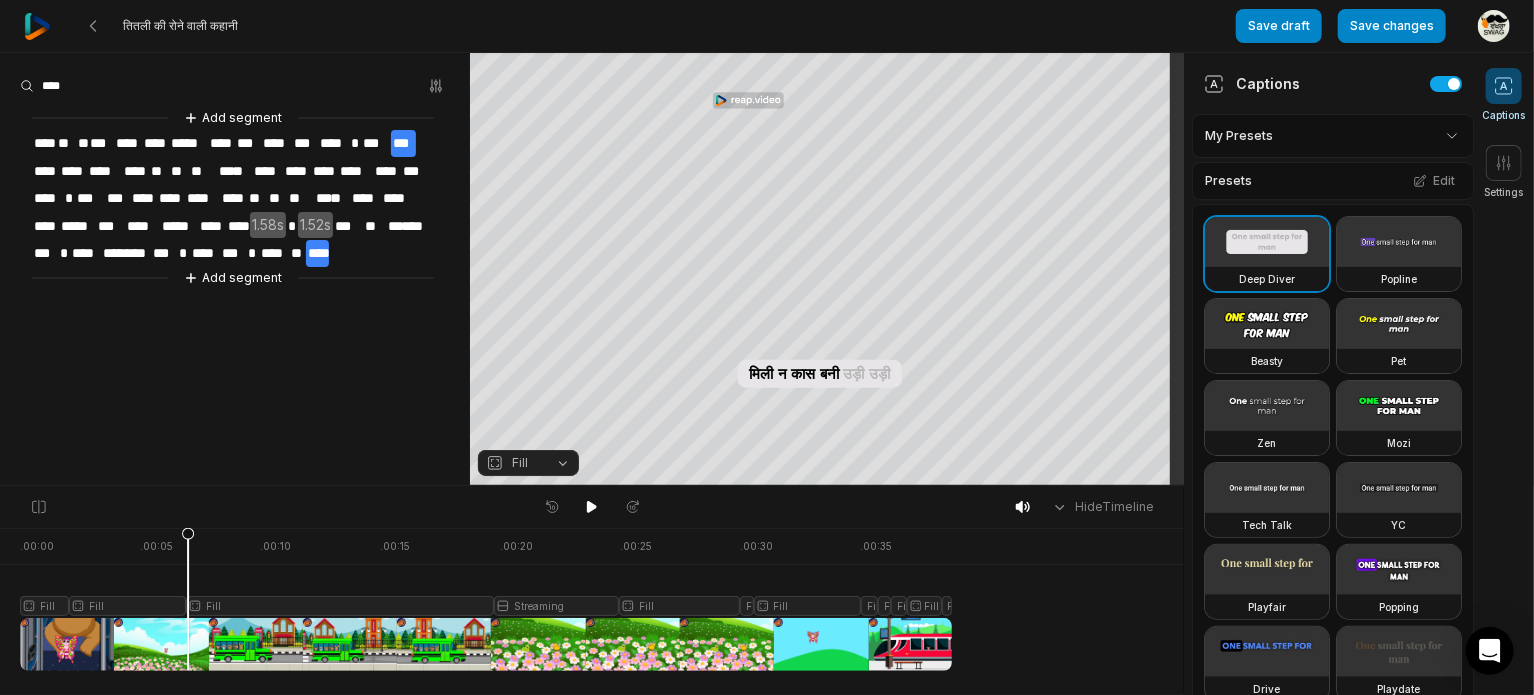 click on "Add segment **** ** ** *** **** **** ***** **** *** **** *** **** * *** *** **** **** **** **** ** ** ** *** ** **** **** **** **** **** *** **** * *** *** **** **** **** **** ** ** ** *** ** **** **** **** ***** *** **** ***** **** **** 1.58s * 1.52s *** ** *** **** *** * **** ***** **** *** * **** *** * **** ** ****   Add segment" at bounding box center [235, 198] 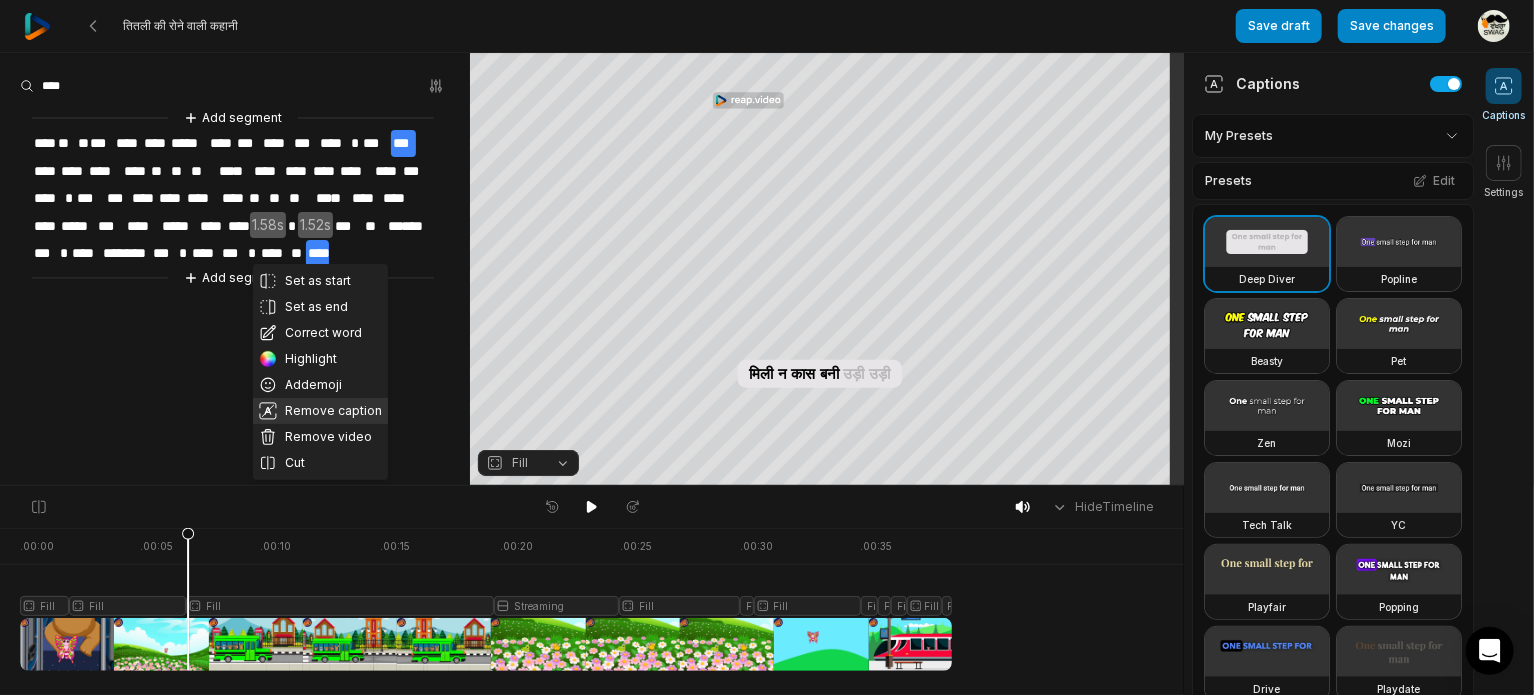 click on "Remove caption" at bounding box center (320, 411) 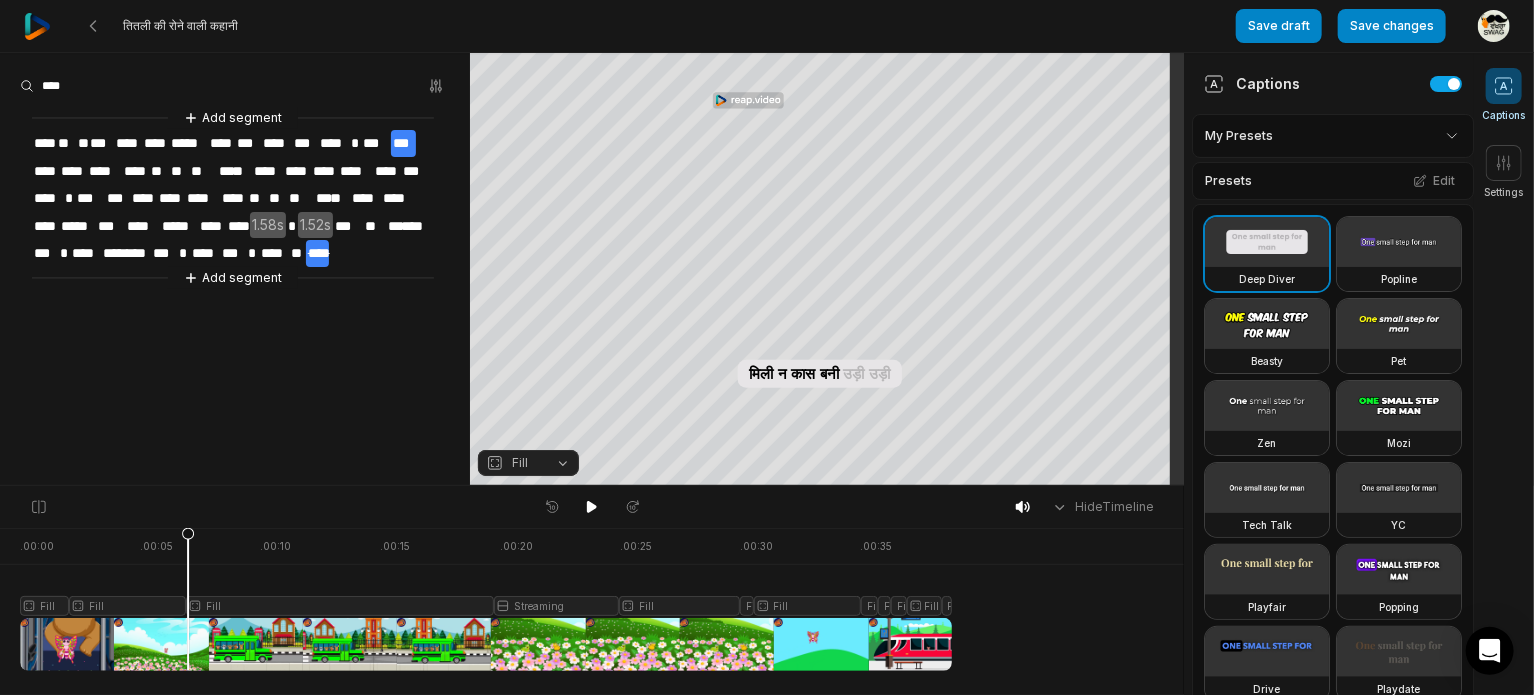 click on "****" at bounding box center (317, 253) 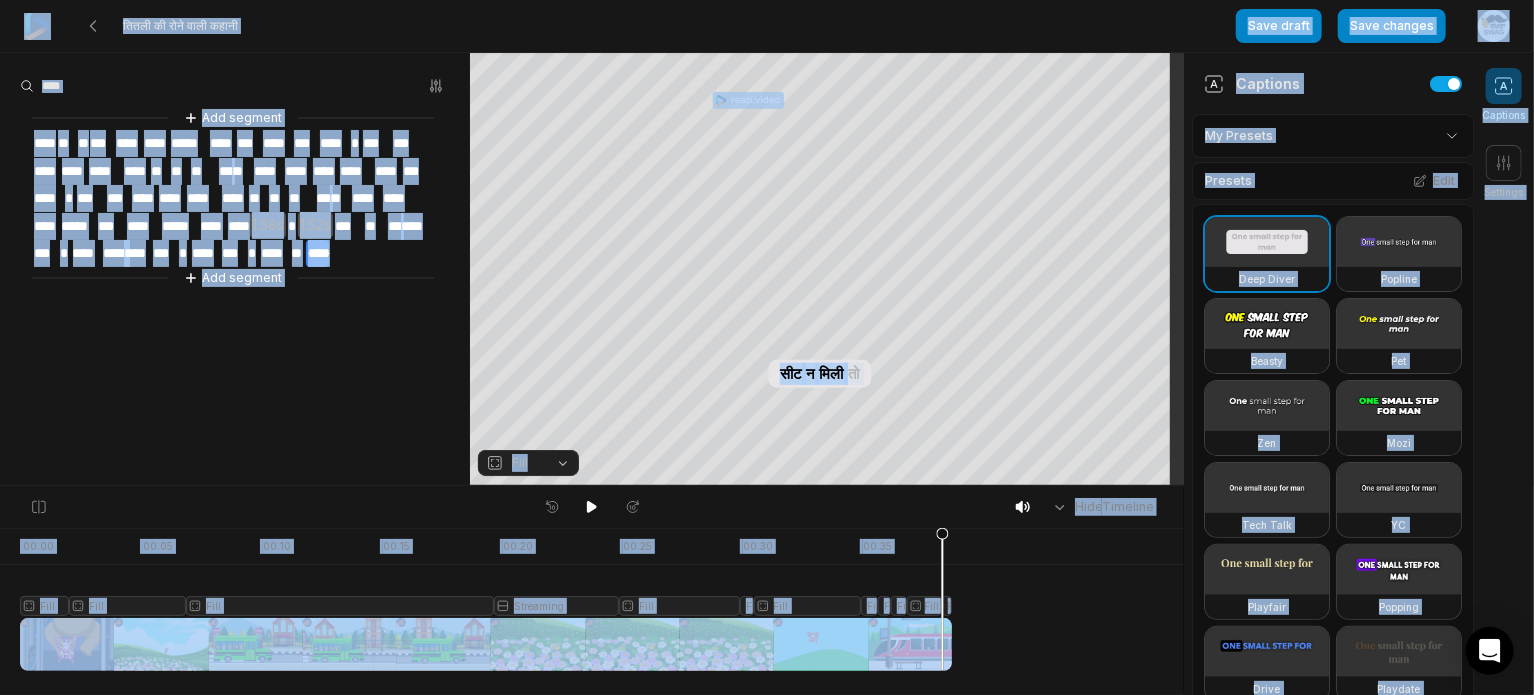 click on "****" at bounding box center (317, 253) 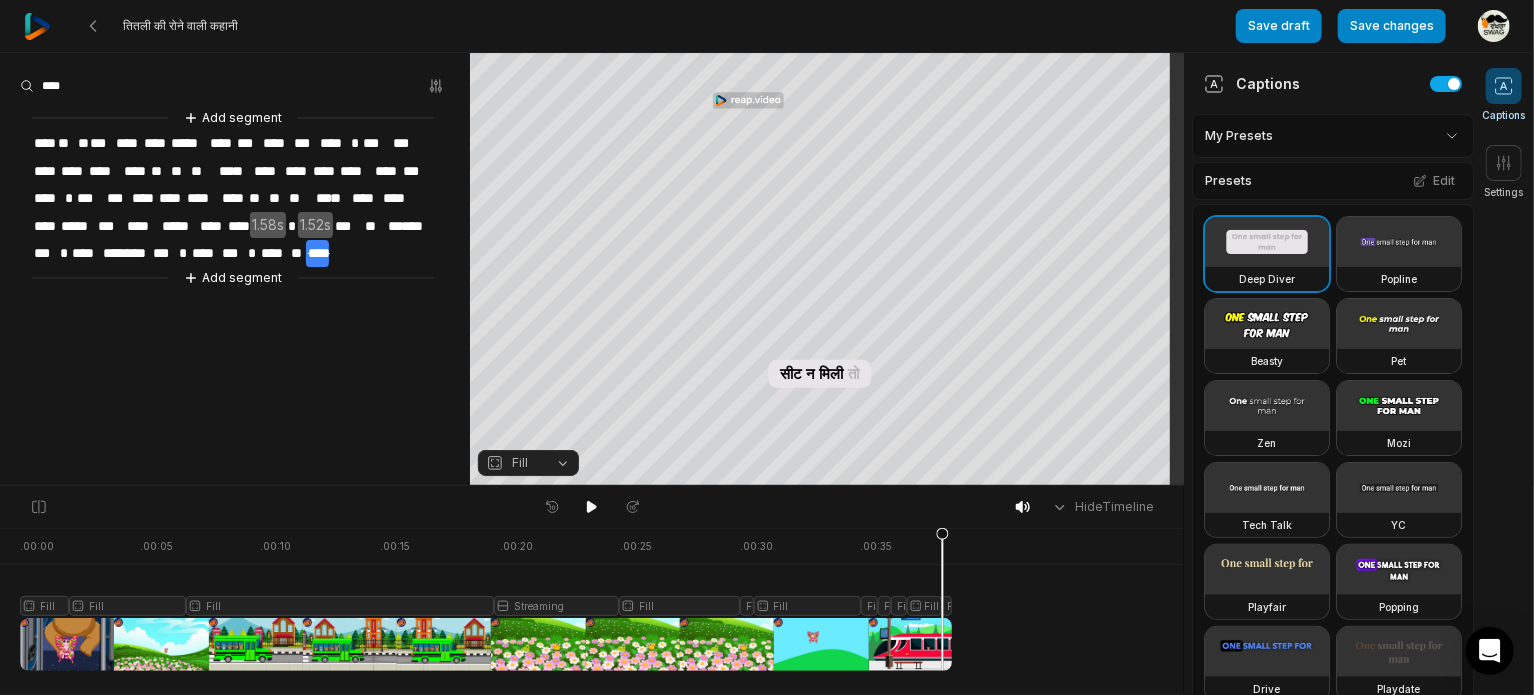 click on "****" at bounding box center (317, 253) 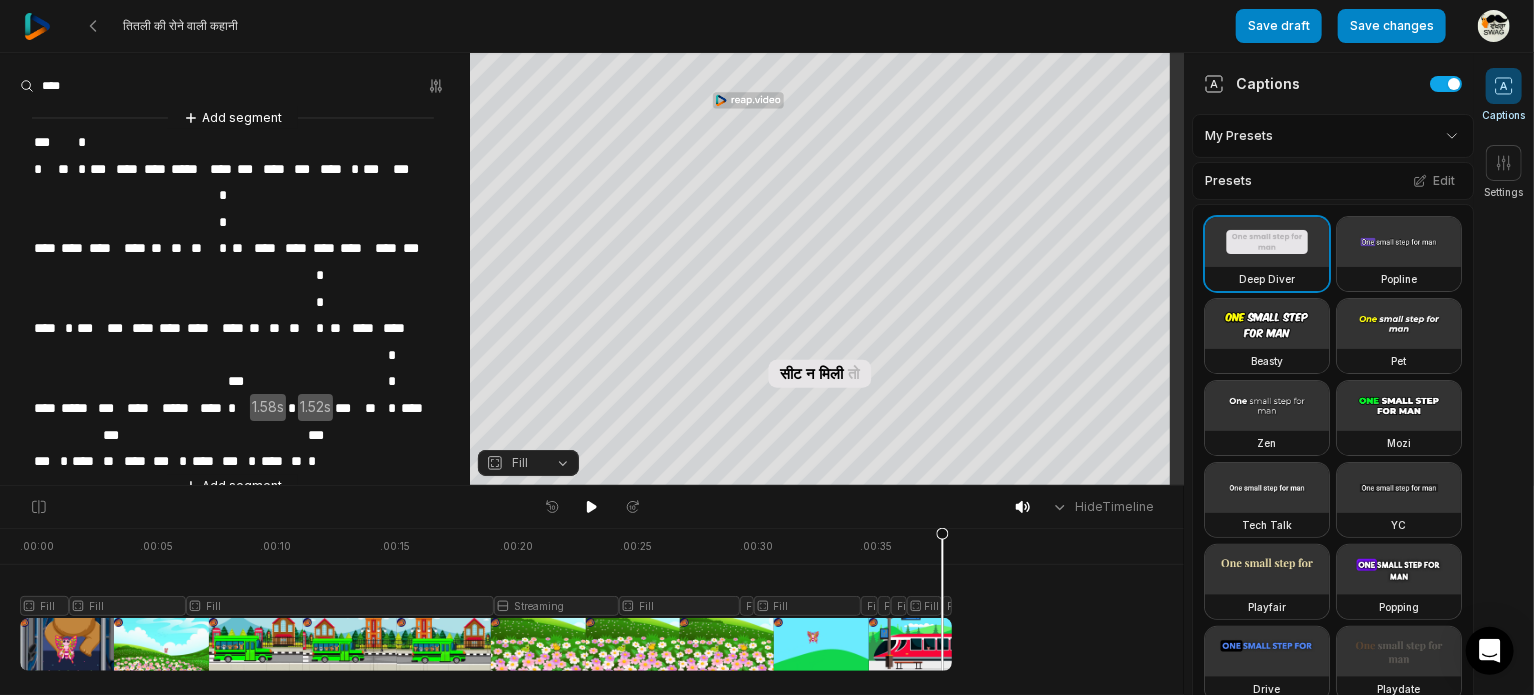 click on "Add segment **** ** ** *** **** **** ***** **** *** **** *** **** * *** *** **** **** **** **** ** ** ** *** ** **** **** **** **** **** *** **** * *** *** **** **** **** **** ** ** ** *** ** **** **** **** ***** *** **** ***** **** **** 1.58s * 1.52s *** ** *** **** *** * **** ***** **** *** * **** *** * **** ** ****   Add segment" at bounding box center [235, 302] 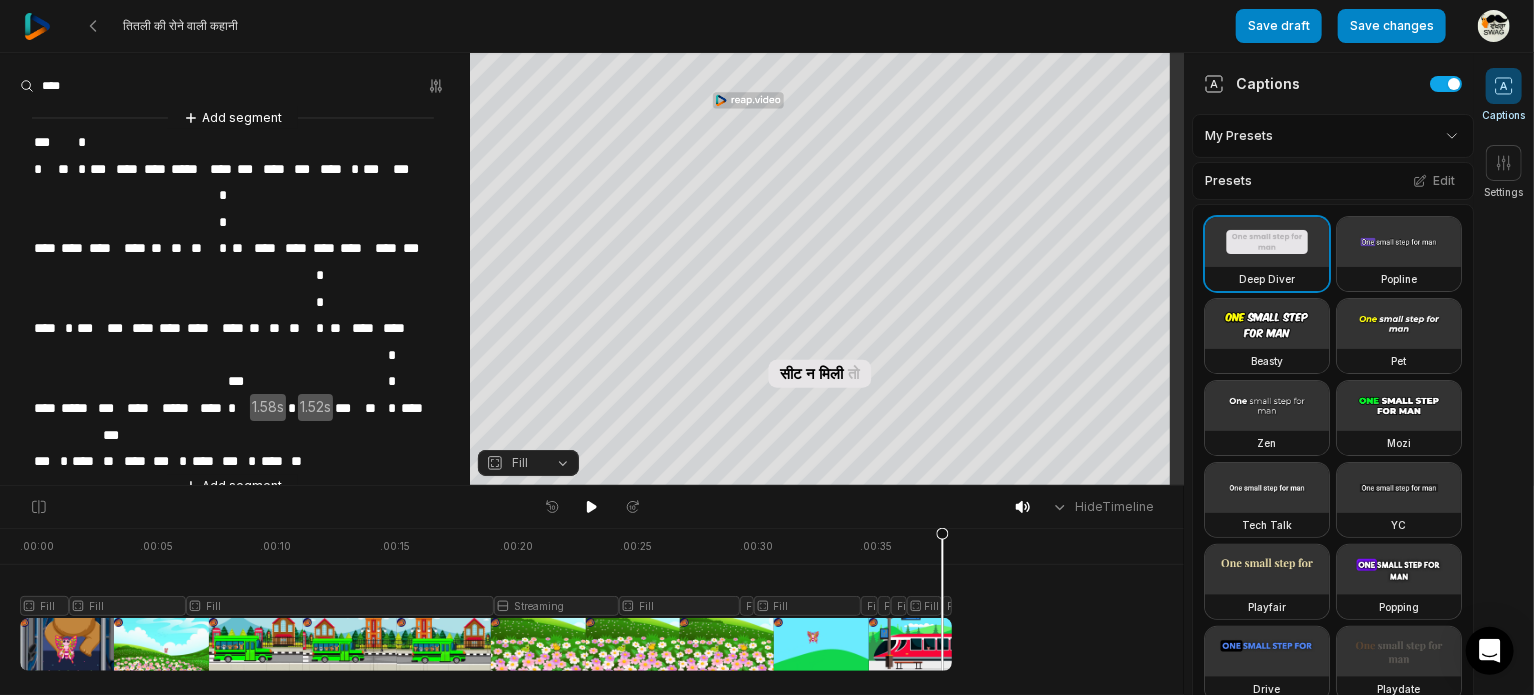 click on "**" at bounding box center [298, 461] 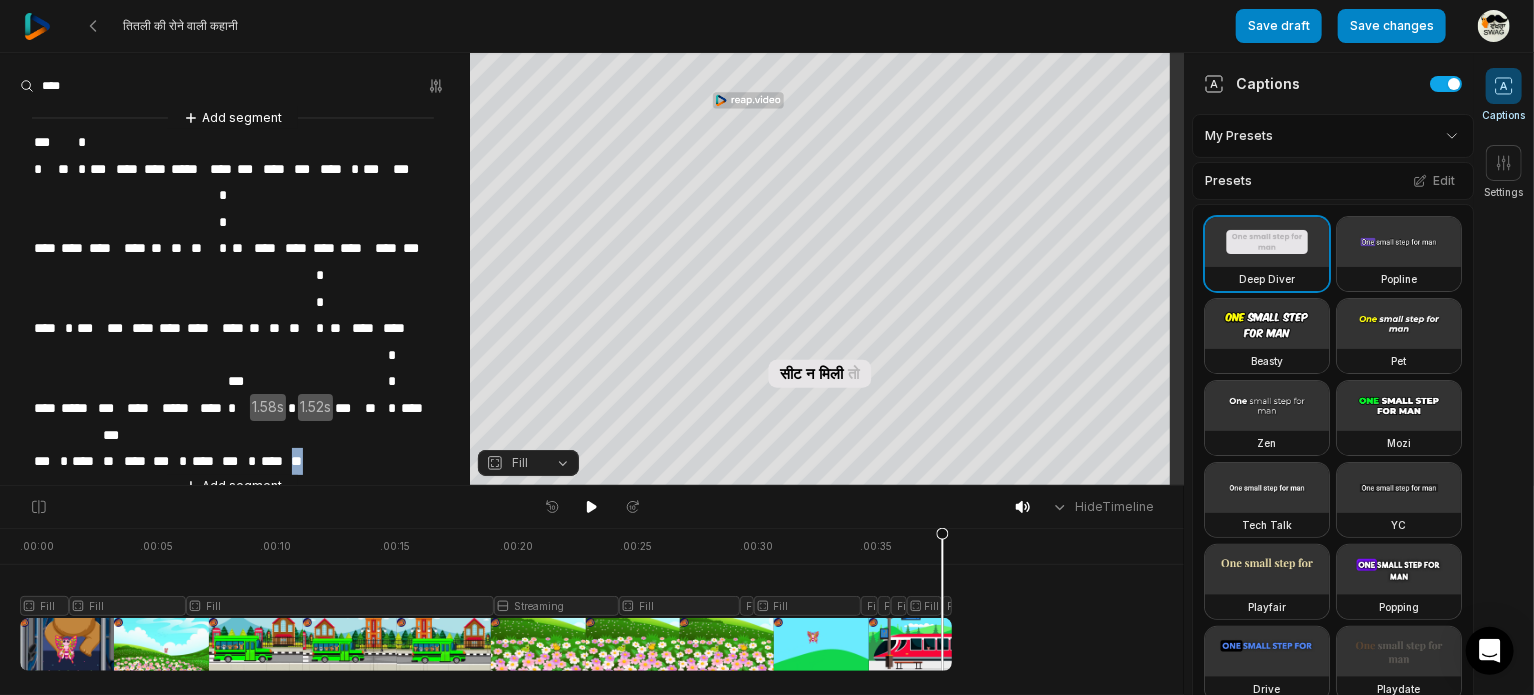 type 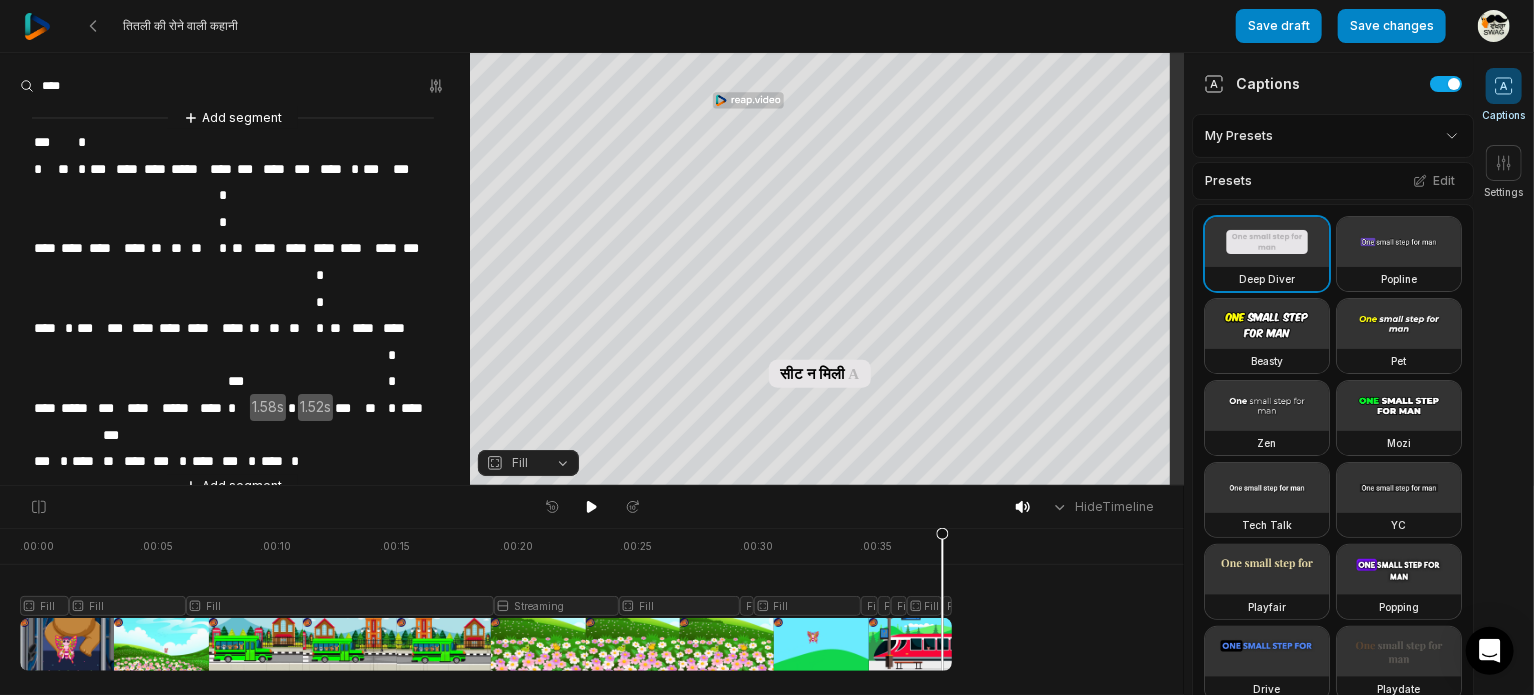 click on "*" at bounding box center [297, 461] 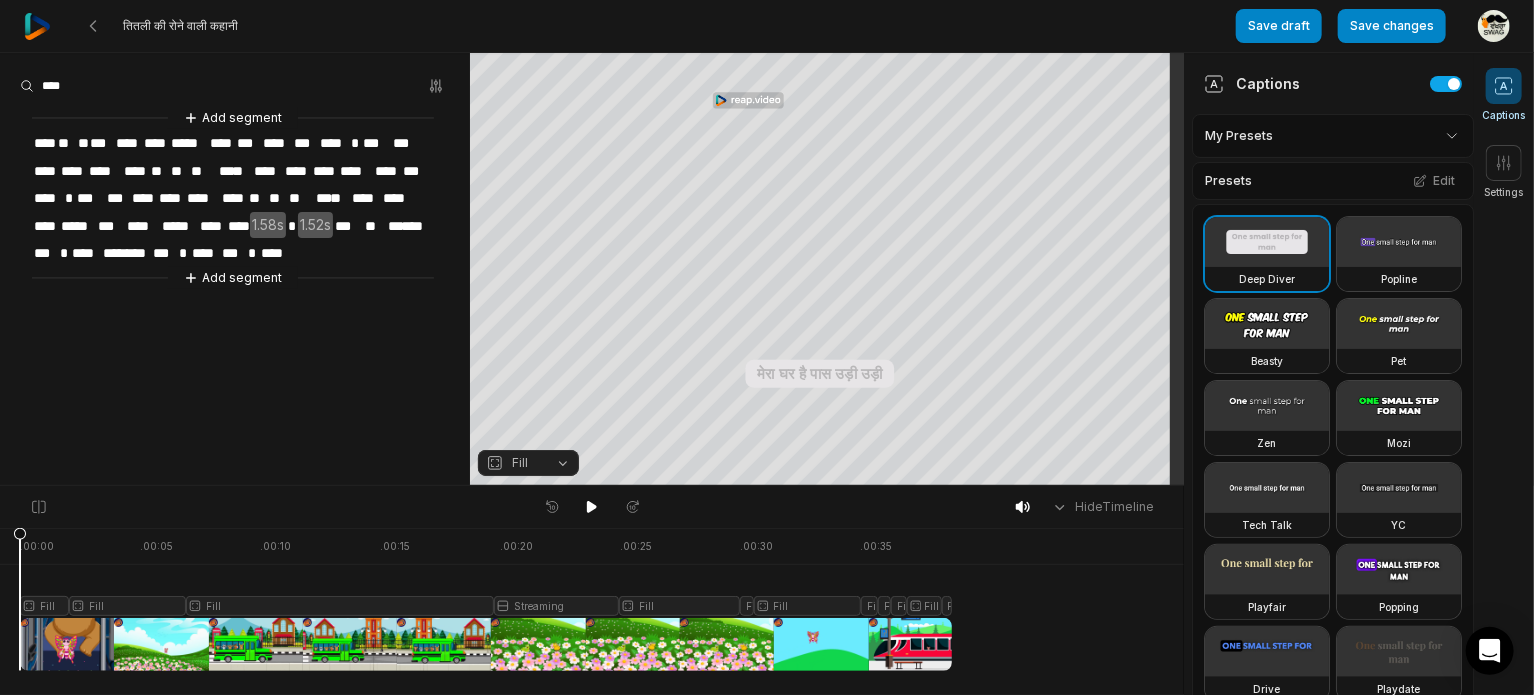 drag, startPoint x: 943, startPoint y: 530, endPoint x: -1, endPoint y: 552, distance: 944.25635 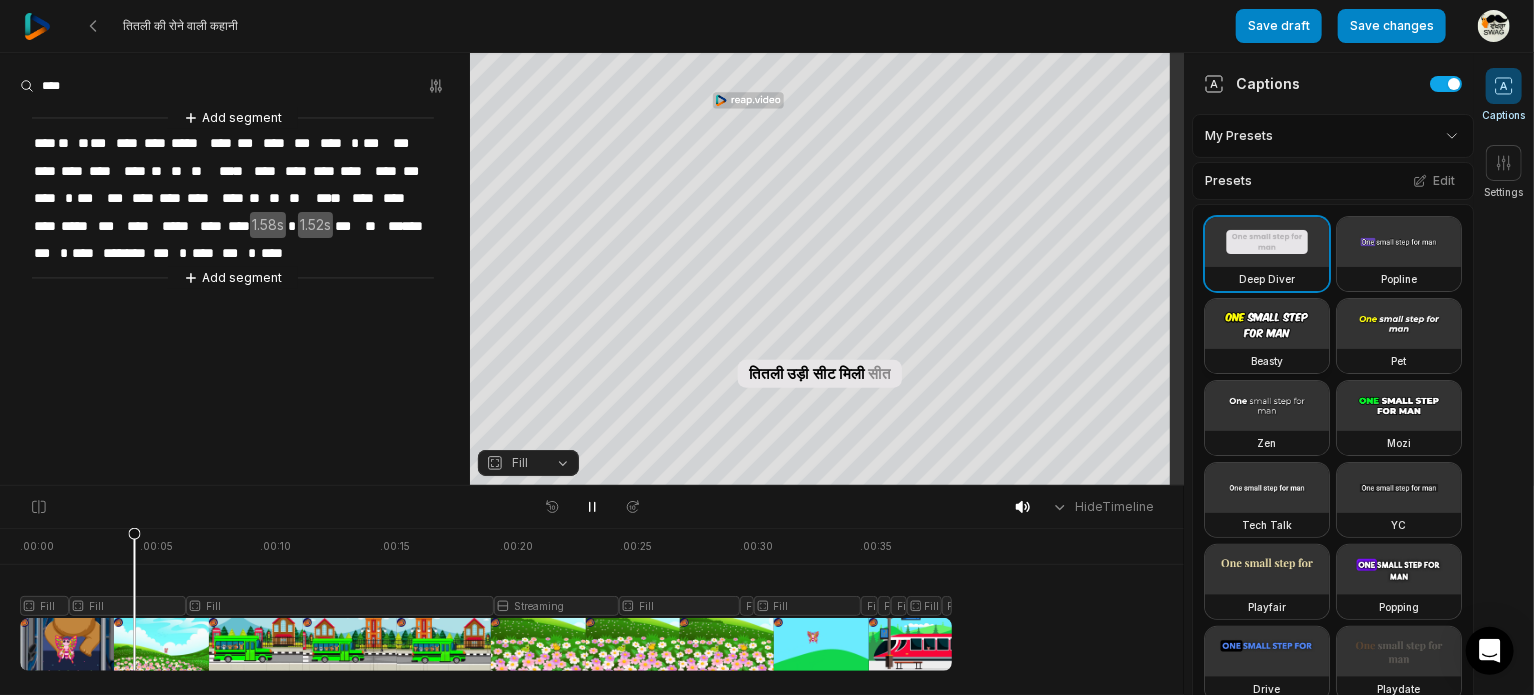 click at bounding box center (1267, 324) 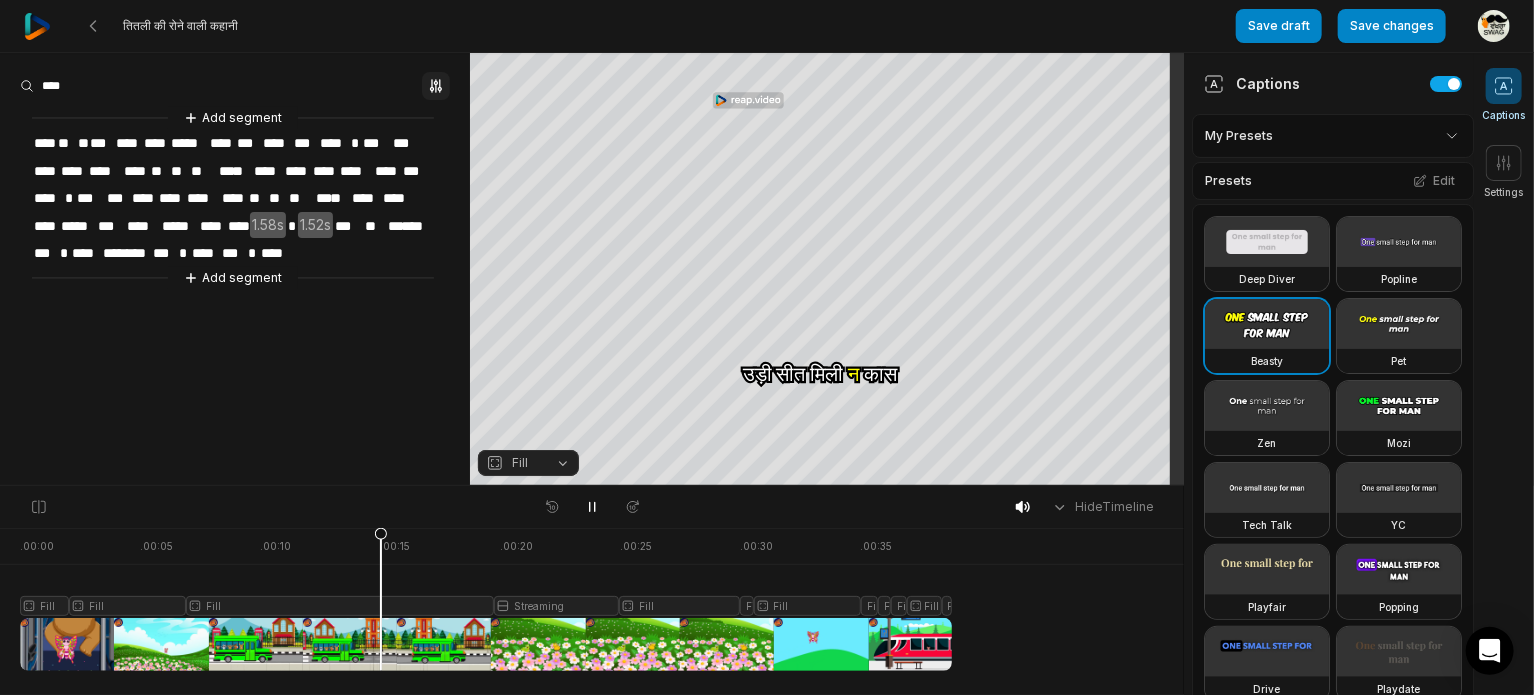 click 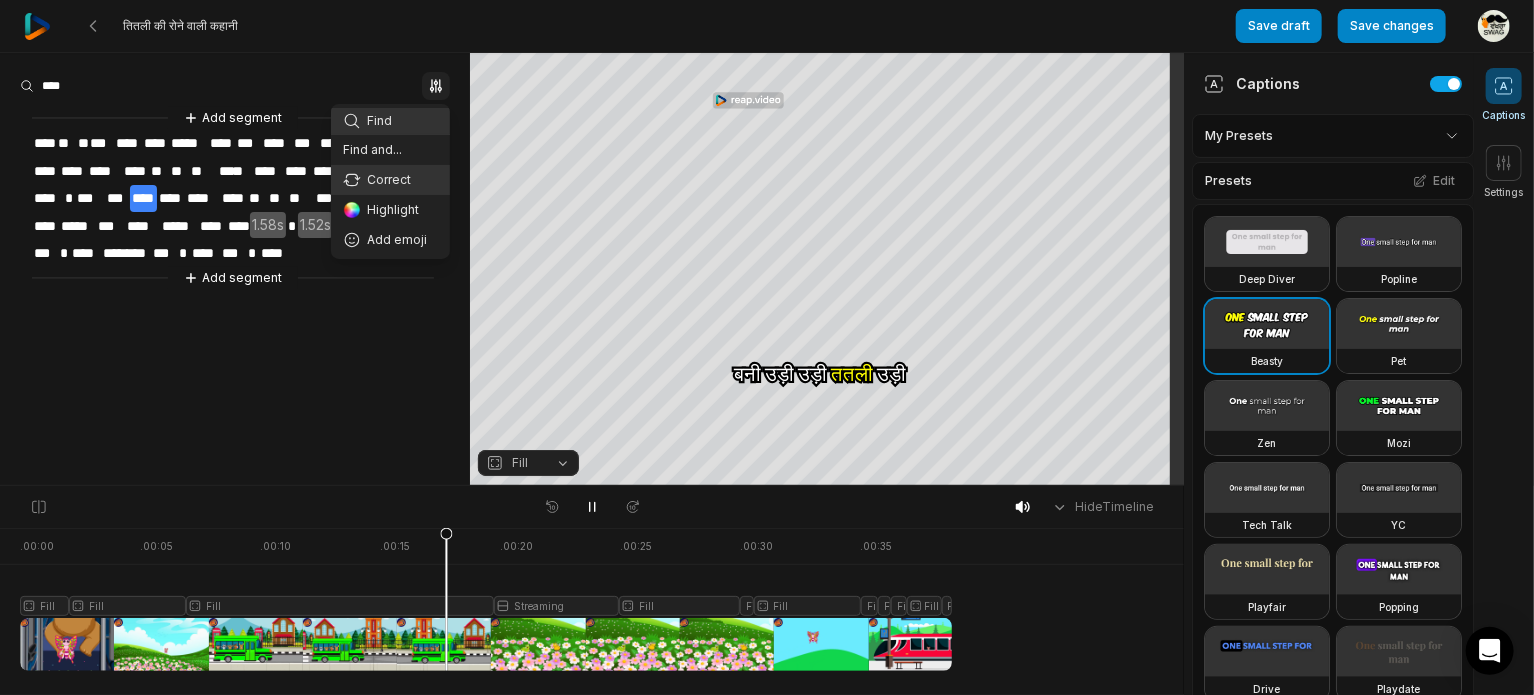 click on "Correct" at bounding box center [390, 180] 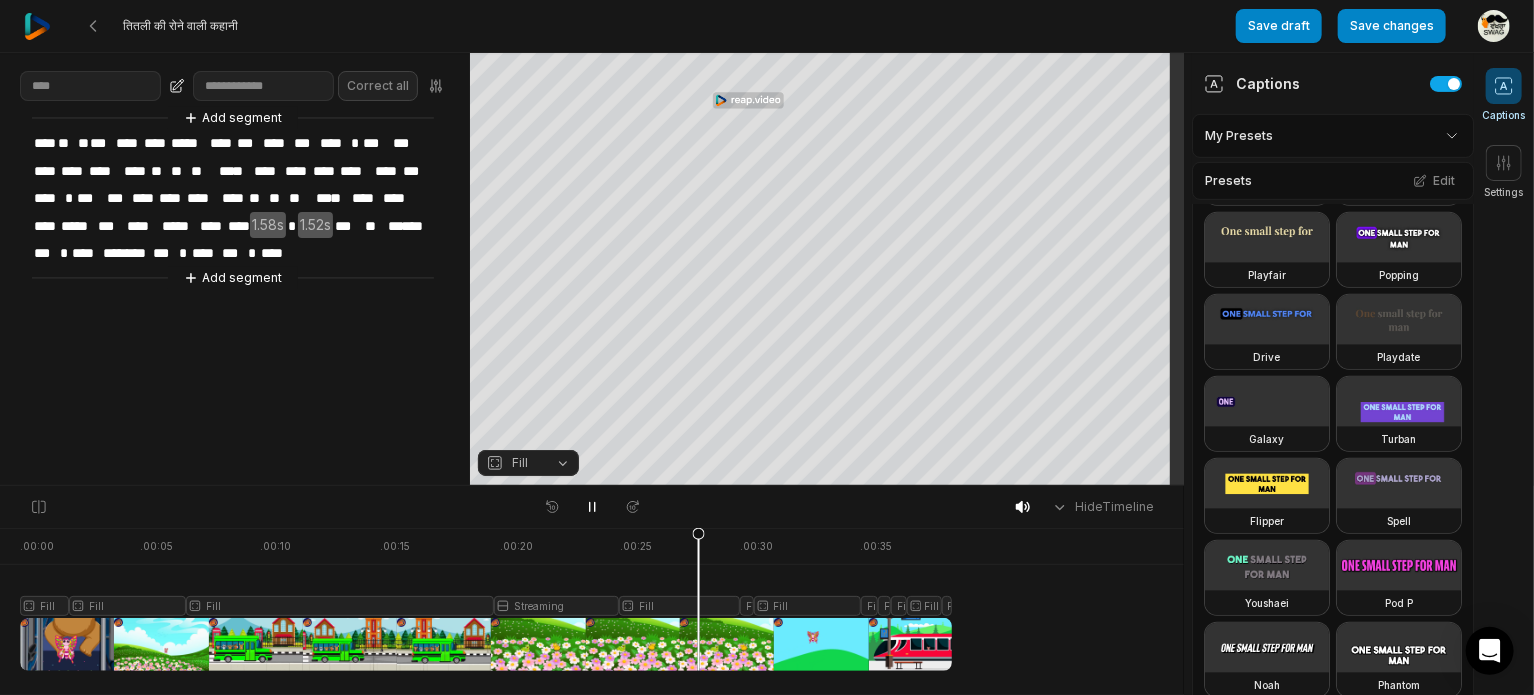 scroll, scrollTop: 0, scrollLeft: 0, axis: both 